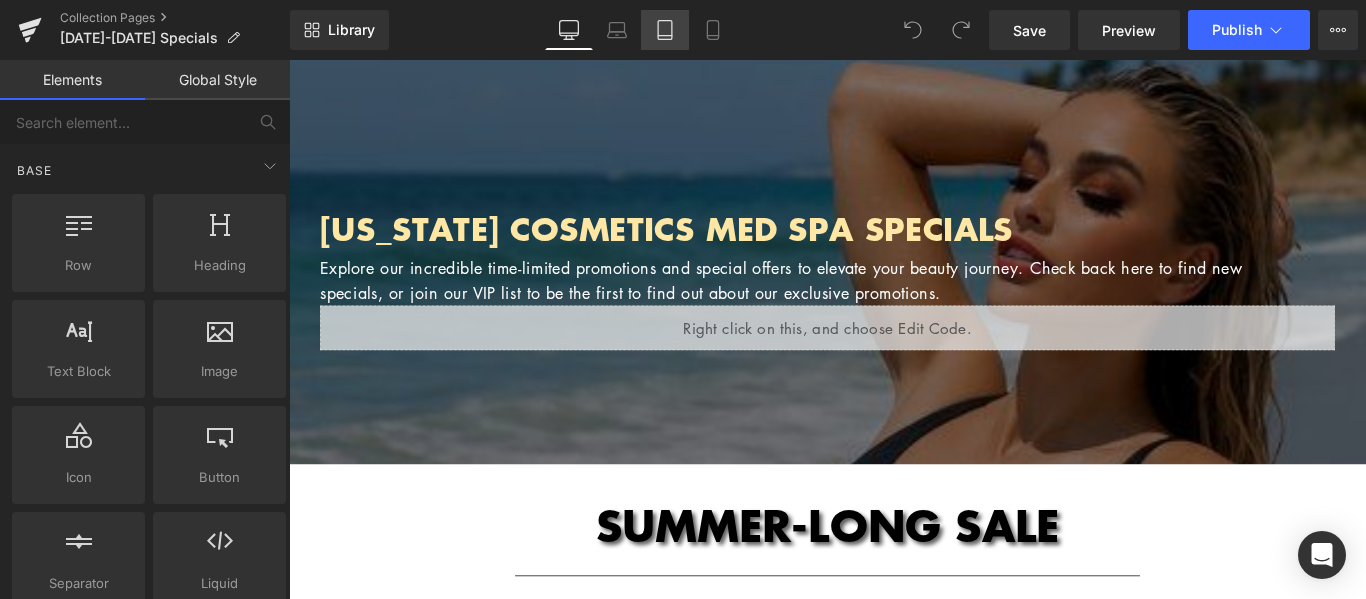 scroll, scrollTop: 0, scrollLeft: 0, axis: both 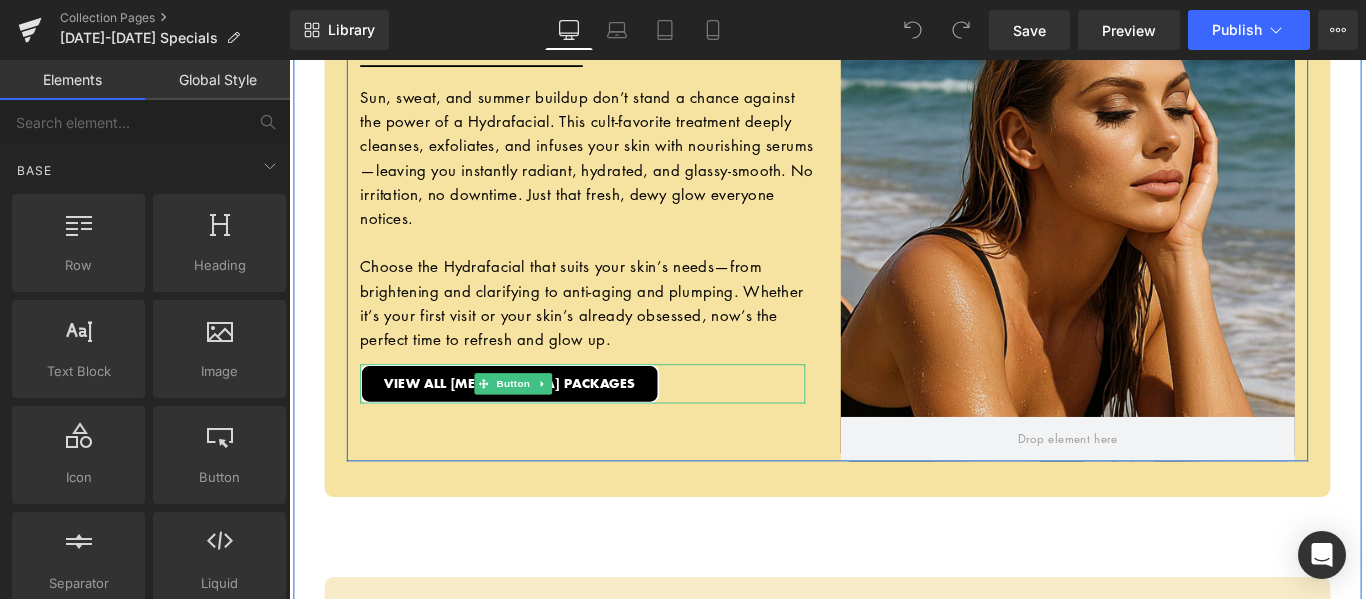 click on "VIEW ALL [MEDICAL_DATA] PACKAGES" at bounding box center [619, 424] 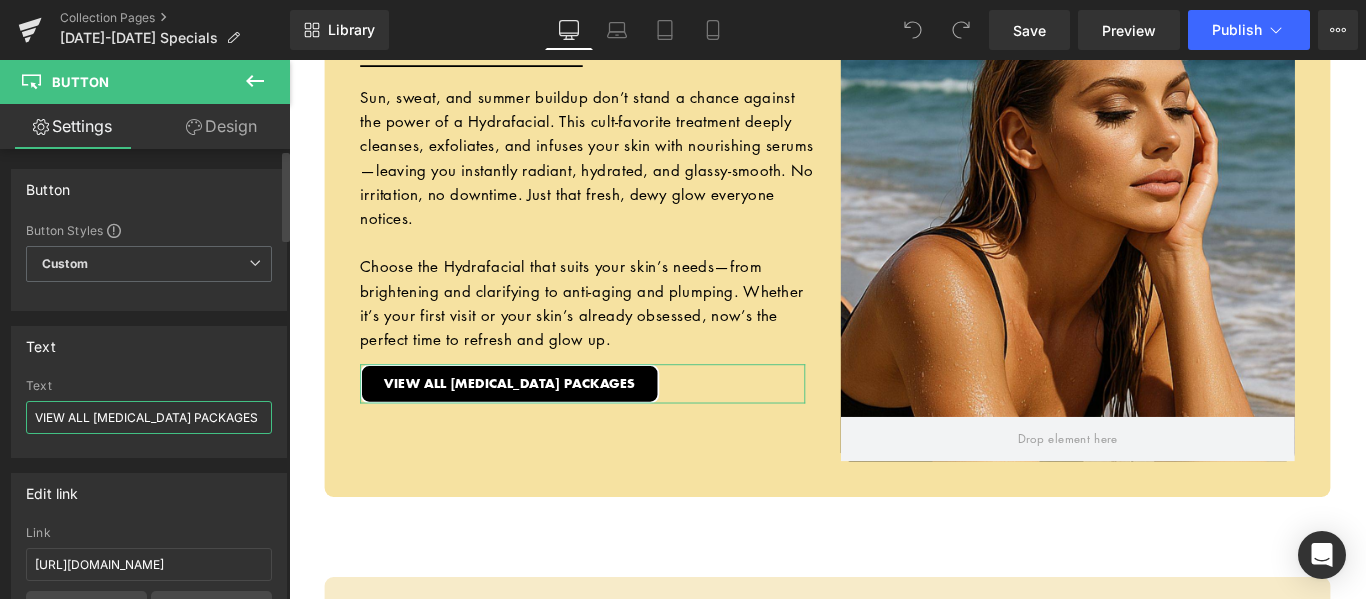 click on "VIEW ALL [MEDICAL_DATA] PACKAGES" at bounding box center [149, 417] 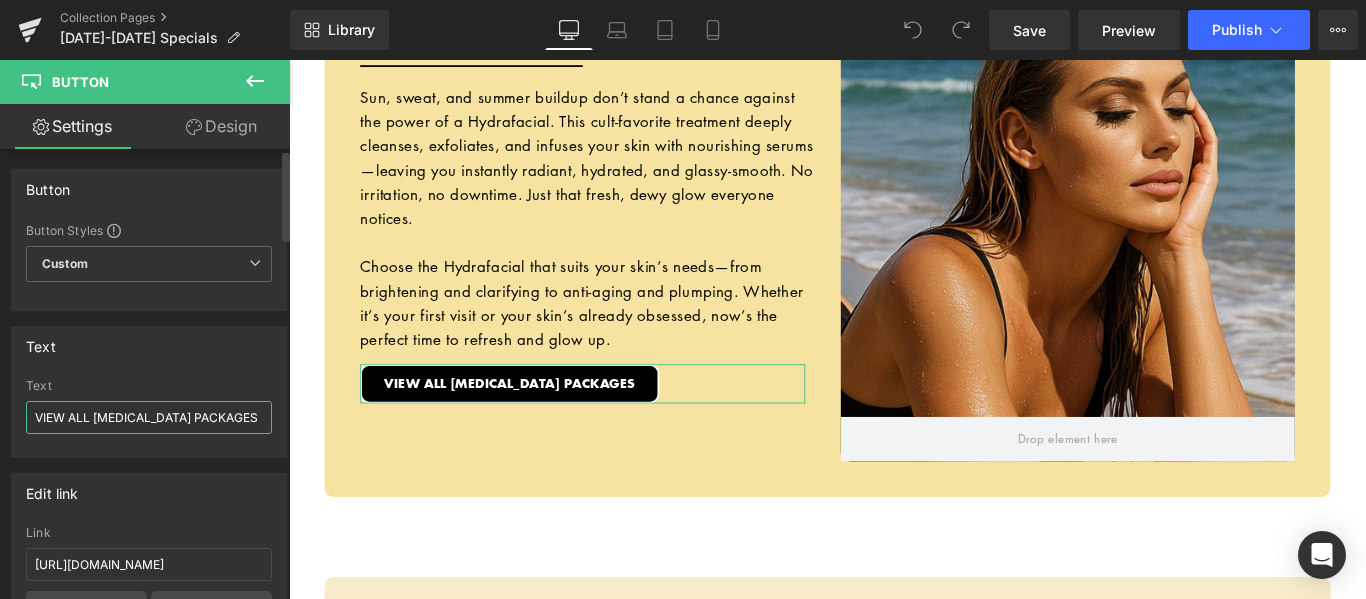 click on "VIEW ALL [MEDICAL_DATA] PACKAGES" at bounding box center [149, 417] 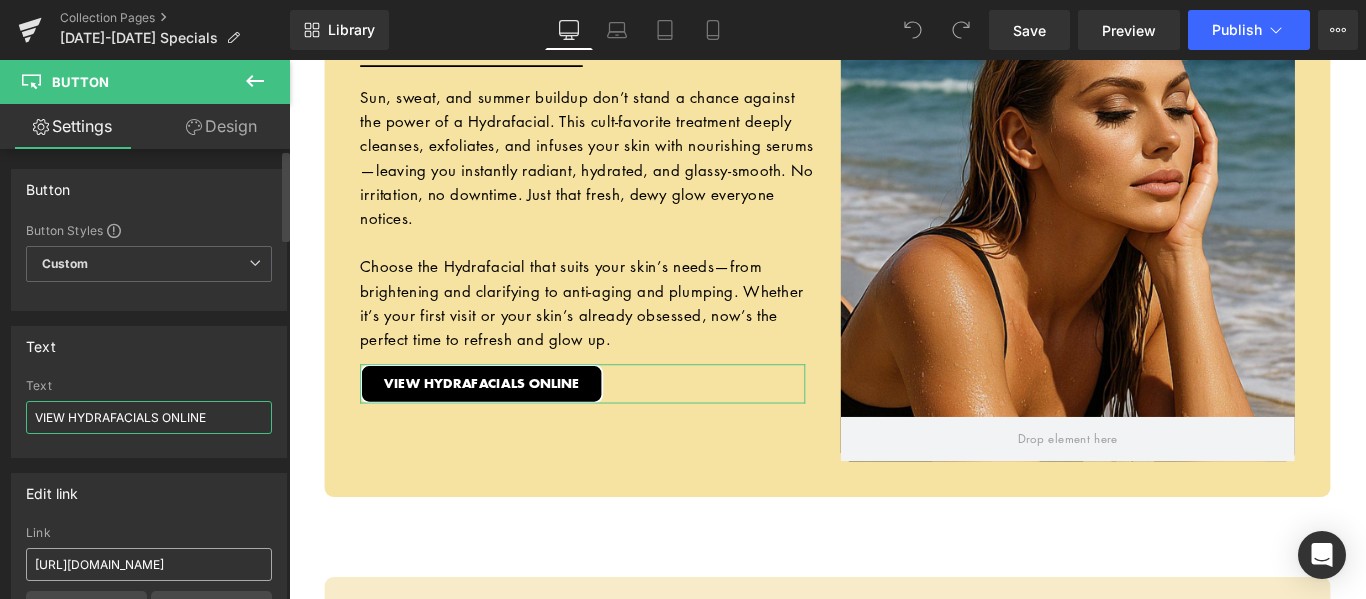 type on "VIEW HYDRAFACIALS ONLINE" 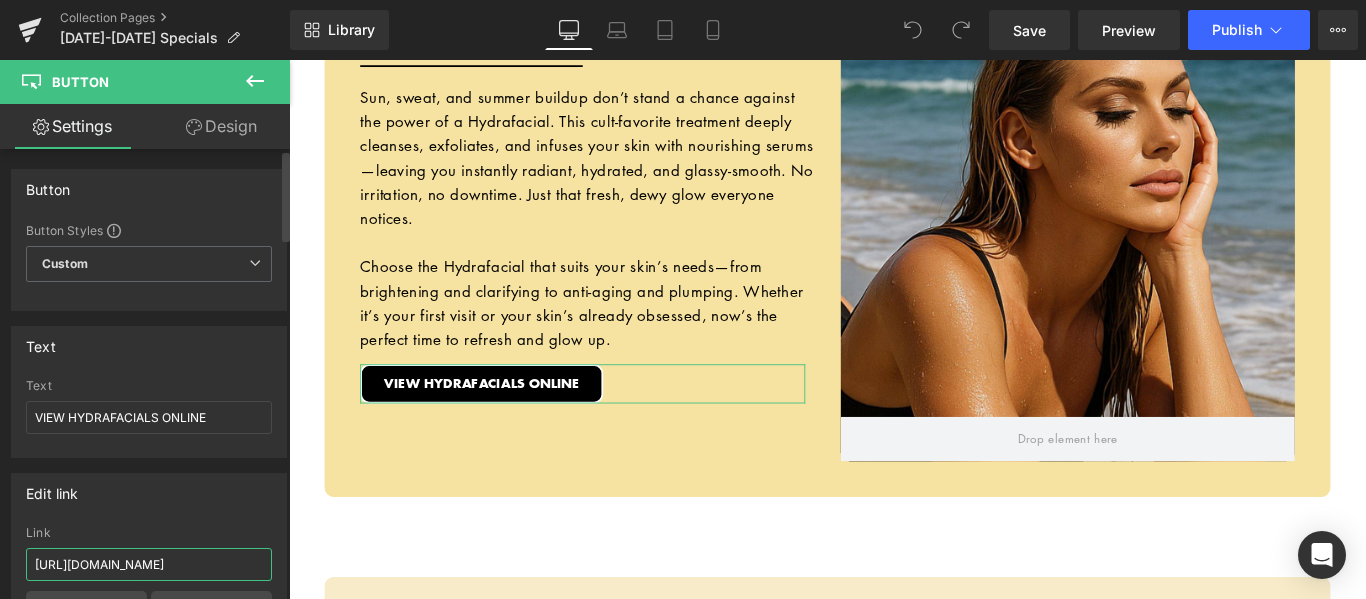 click on "[URL][DOMAIN_NAME]" at bounding box center [149, 564] 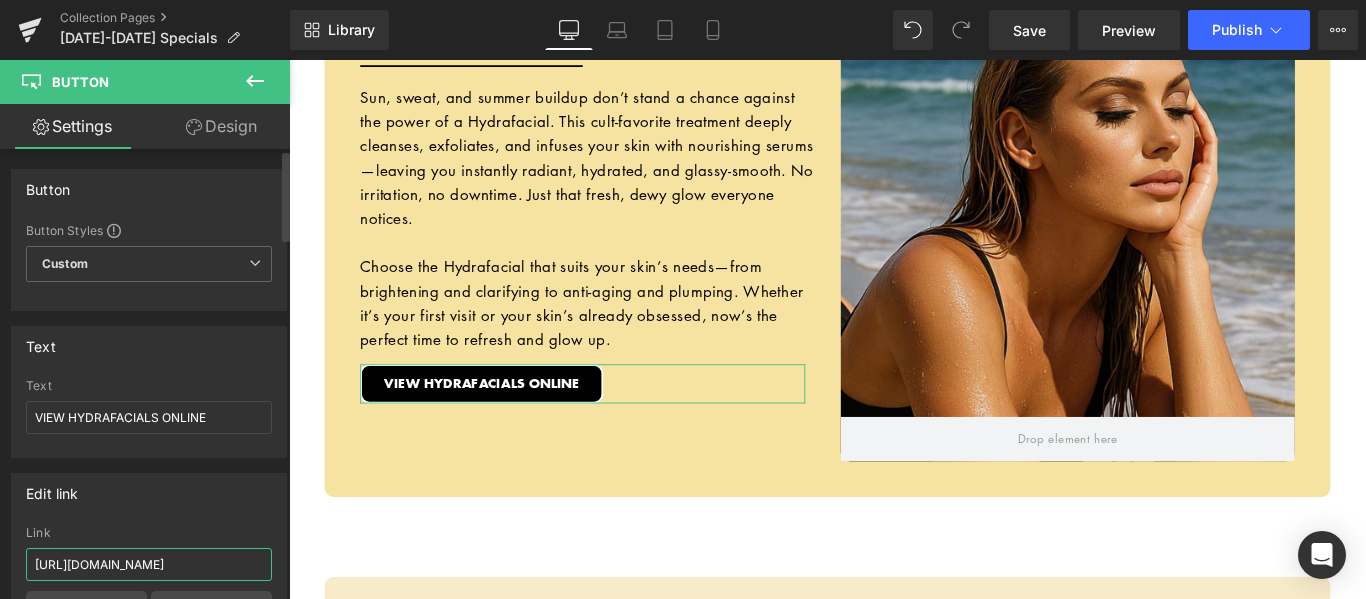 paste on "products/hydrafacial" 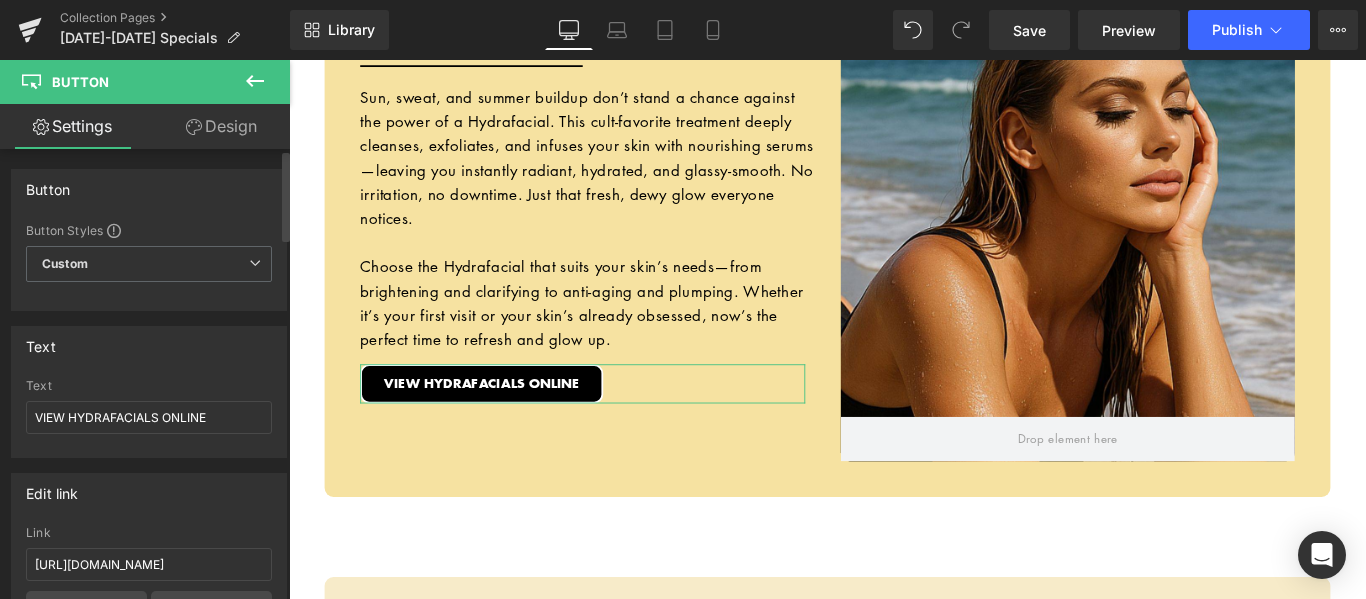 click on "Edit link" at bounding box center (149, 493) 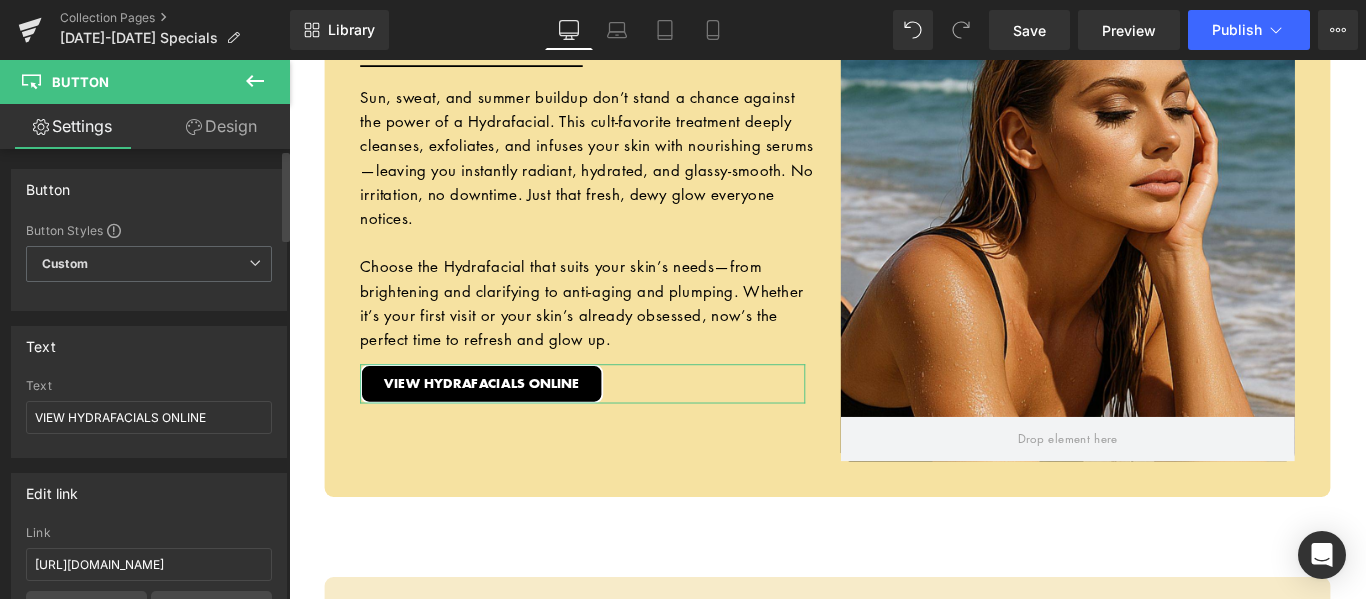 scroll, scrollTop: 0, scrollLeft: 0, axis: both 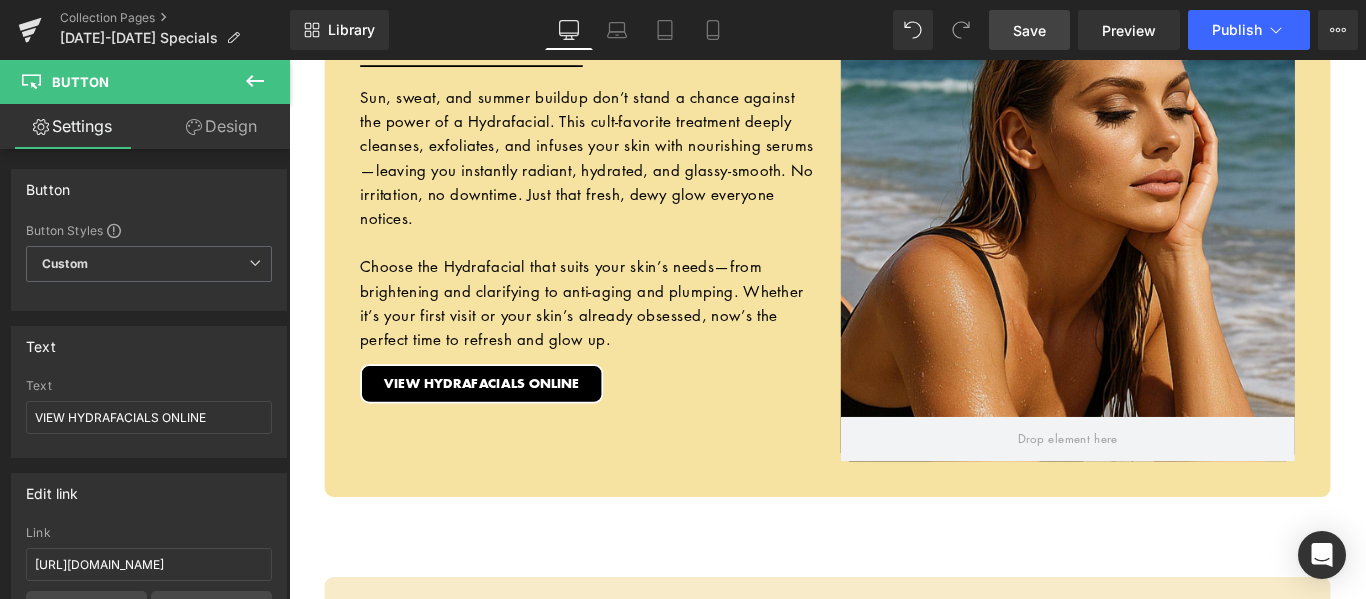click on "Save" at bounding box center [1029, 30] 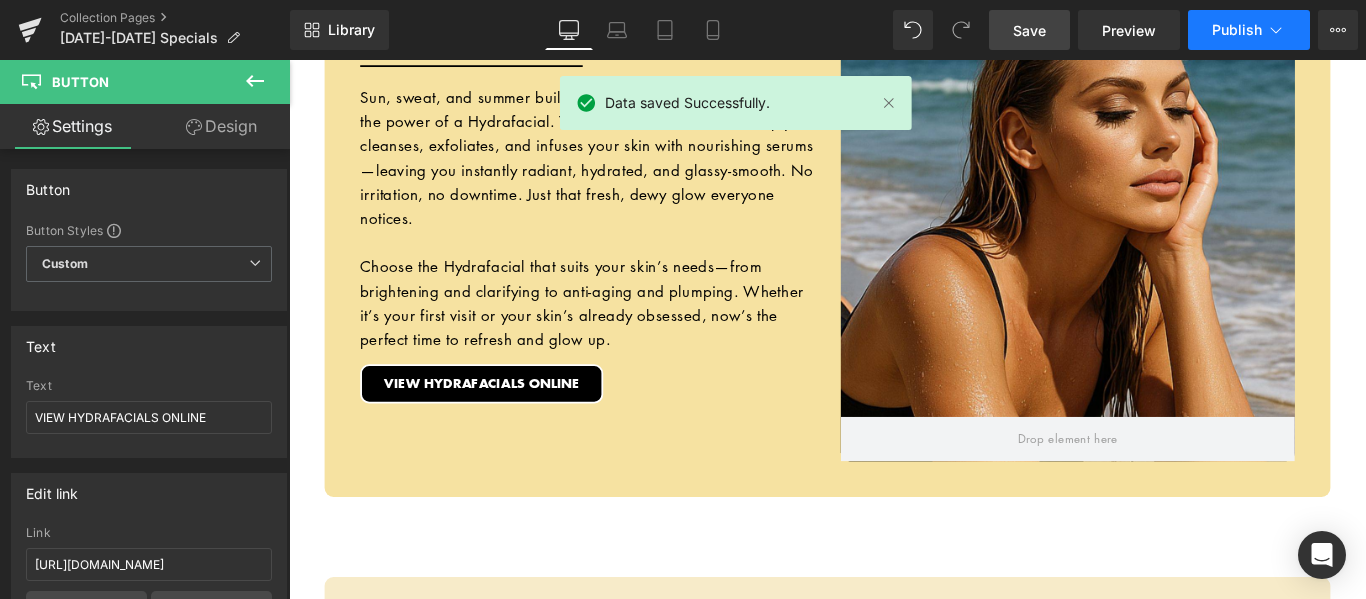 click on "Publish" at bounding box center [1237, 30] 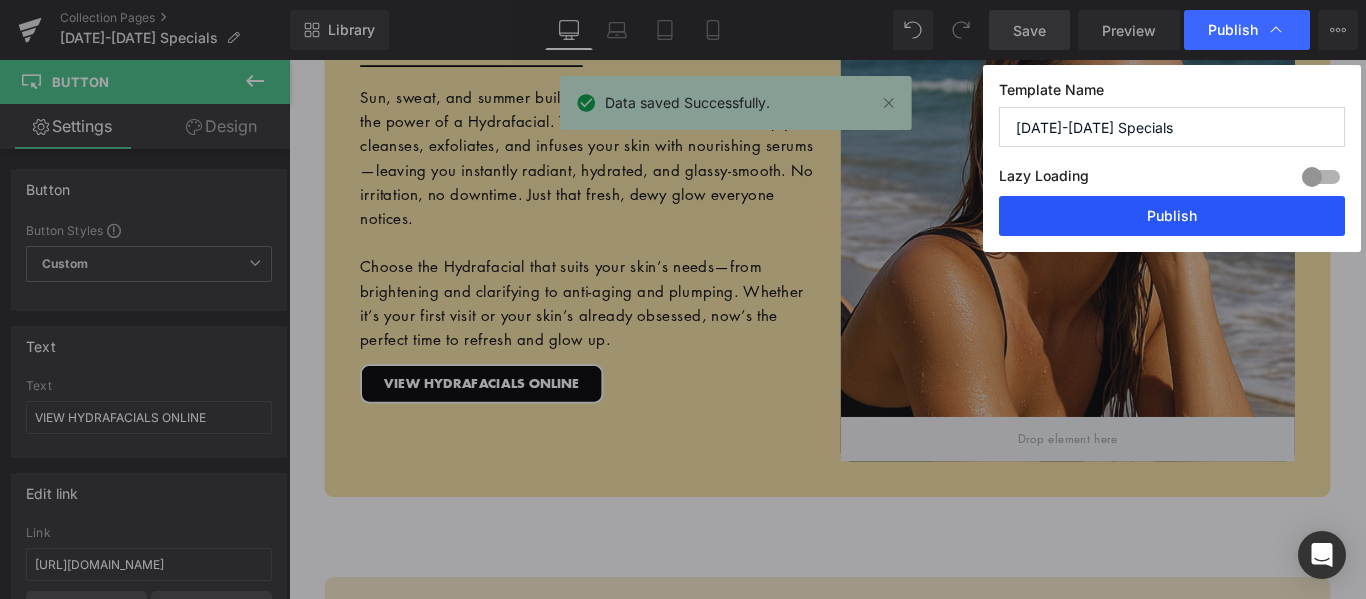 click on "Publish" at bounding box center (1172, 216) 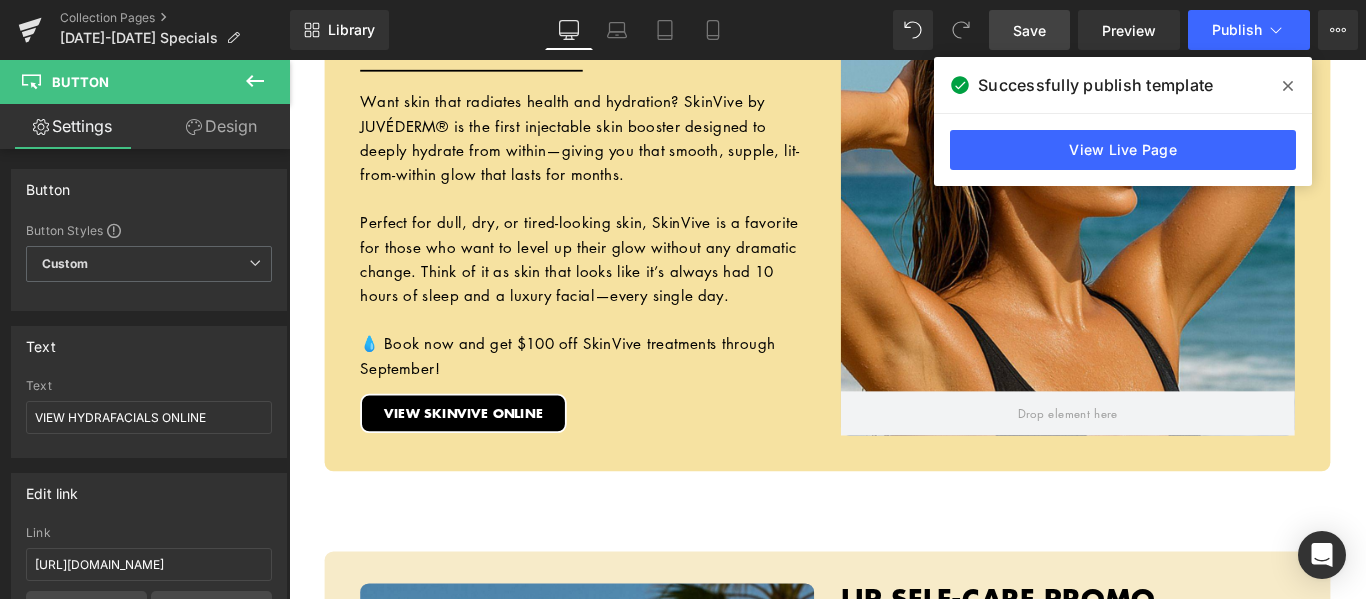 scroll, scrollTop: 3059, scrollLeft: 0, axis: vertical 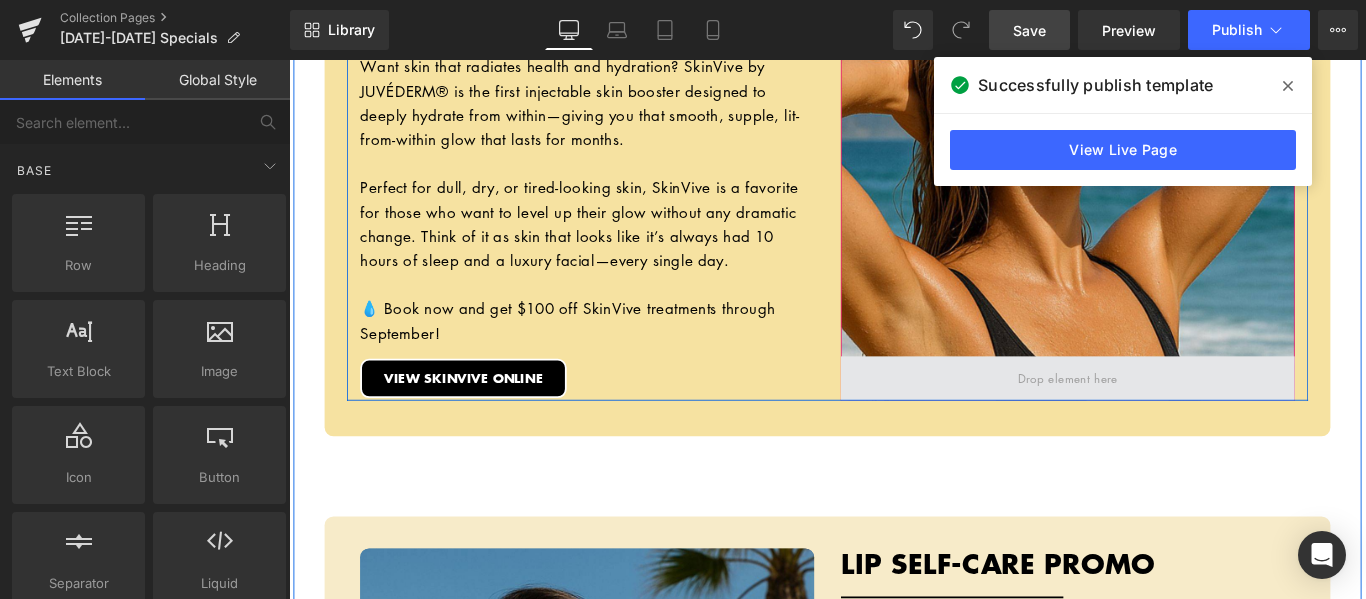 drag, startPoint x: 1122, startPoint y: 409, endPoint x: 1122, endPoint y: 431, distance: 22 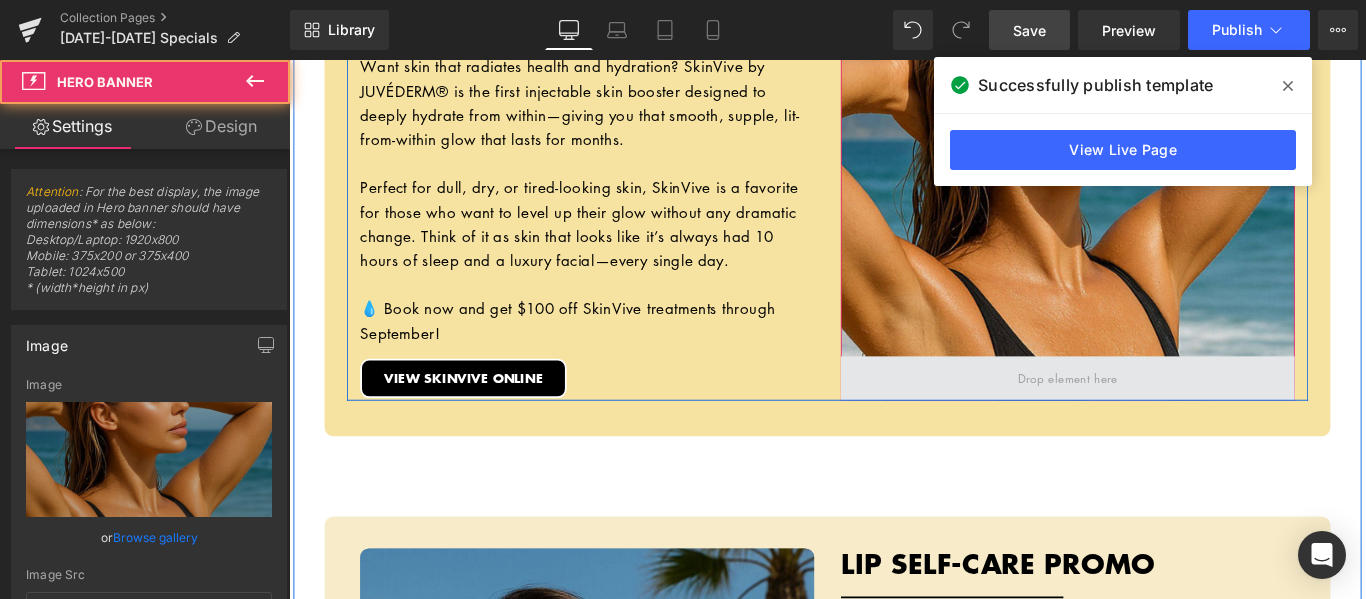 drag, startPoint x: 1138, startPoint y: 380, endPoint x: 1138, endPoint y: 434, distance: 54 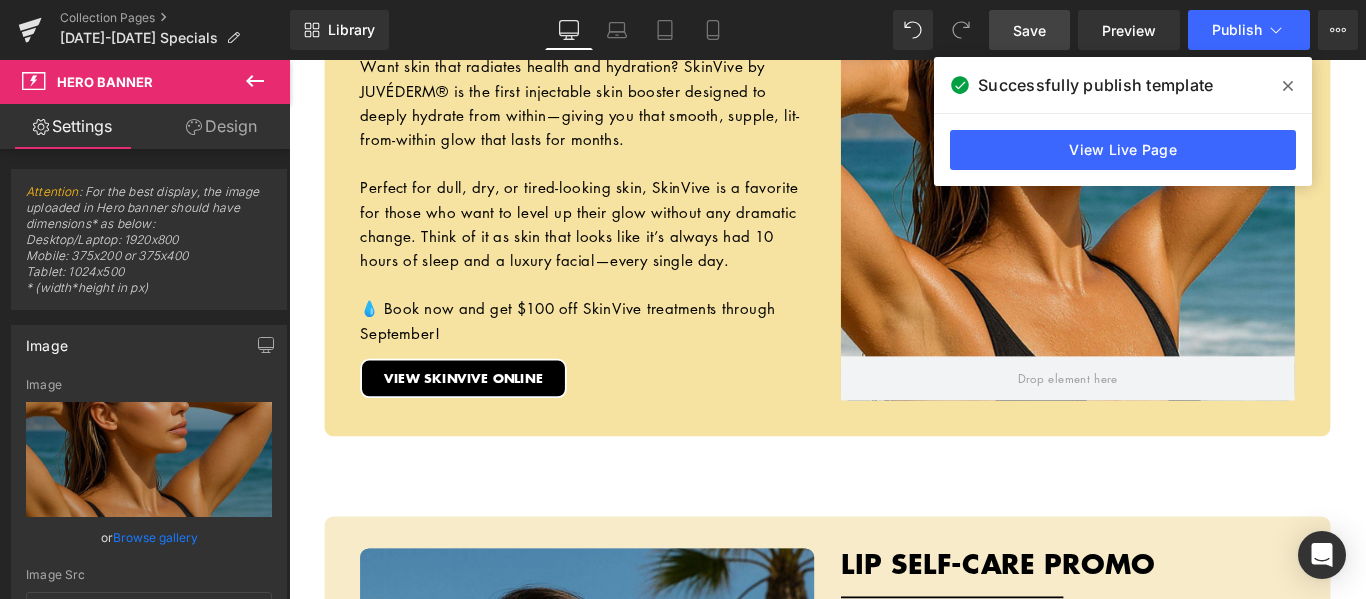 click 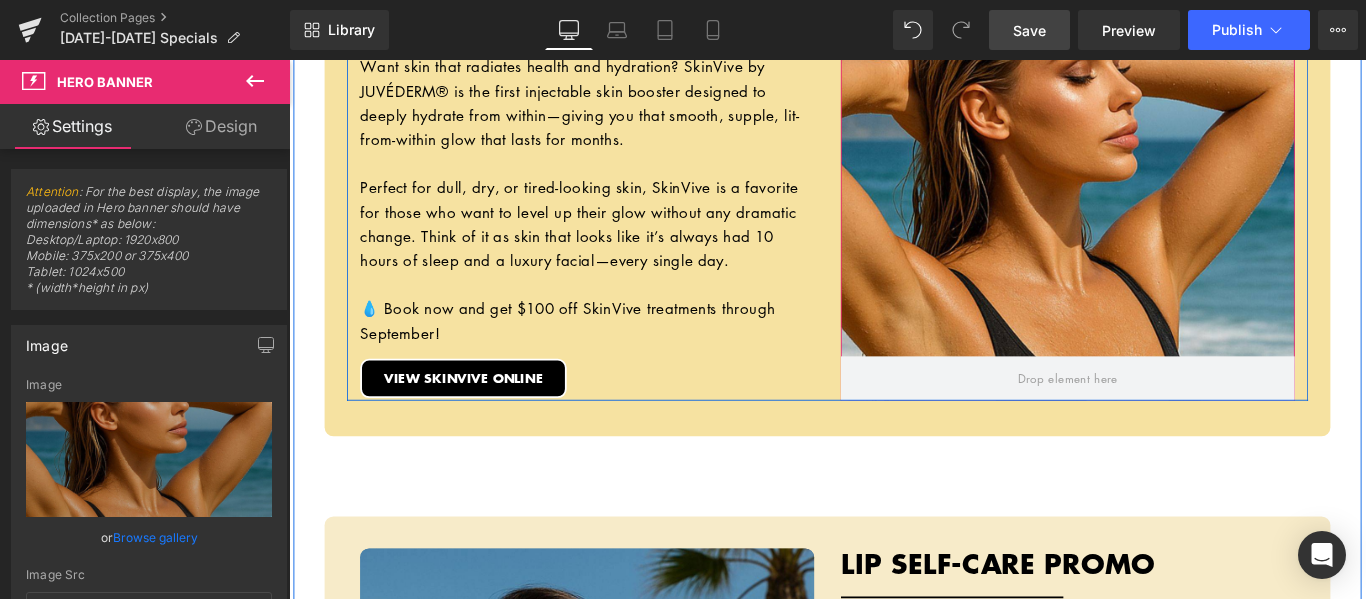click at bounding box center (1164, 210) 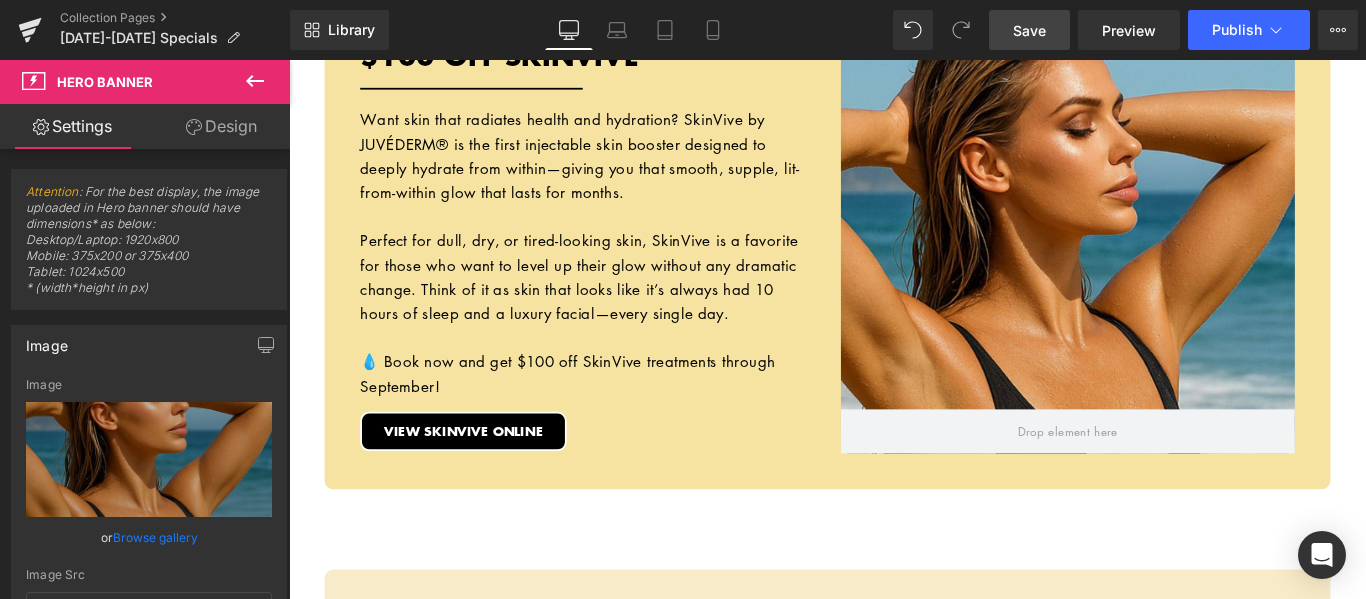 scroll, scrollTop: 3020, scrollLeft: 0, axis: vertical 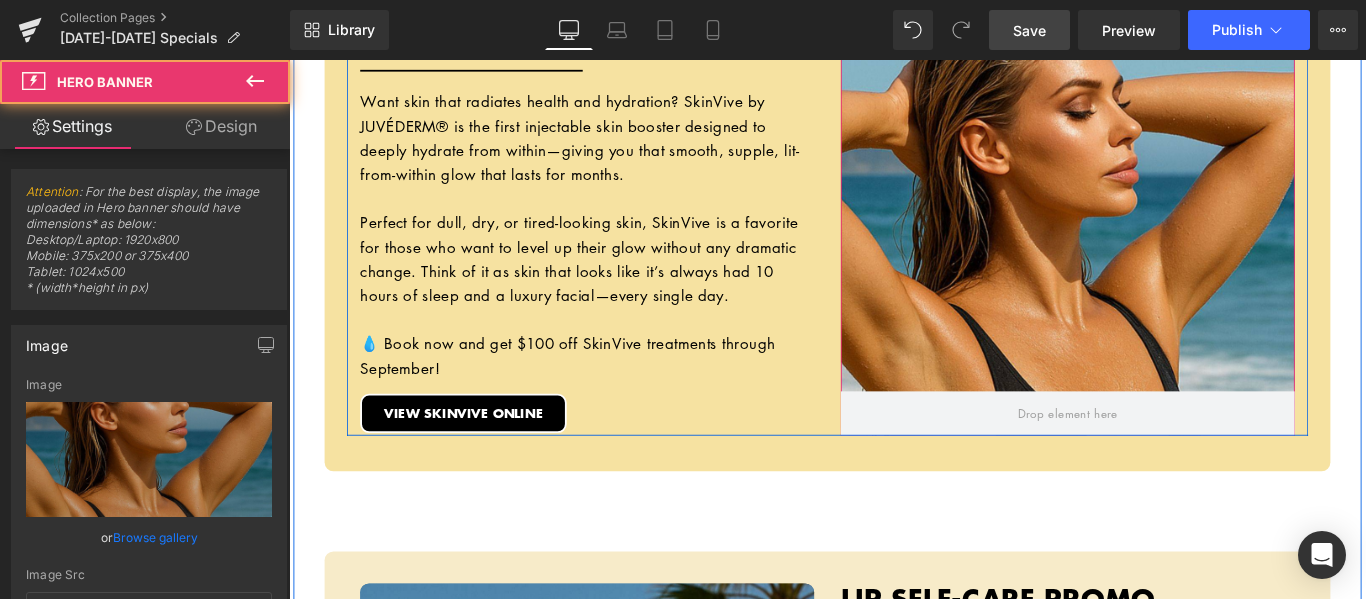 drag, startPoint x: 1140, startPoint y: 211, endPoint x: 1164, endPoint y: 373, distance: 163.76813 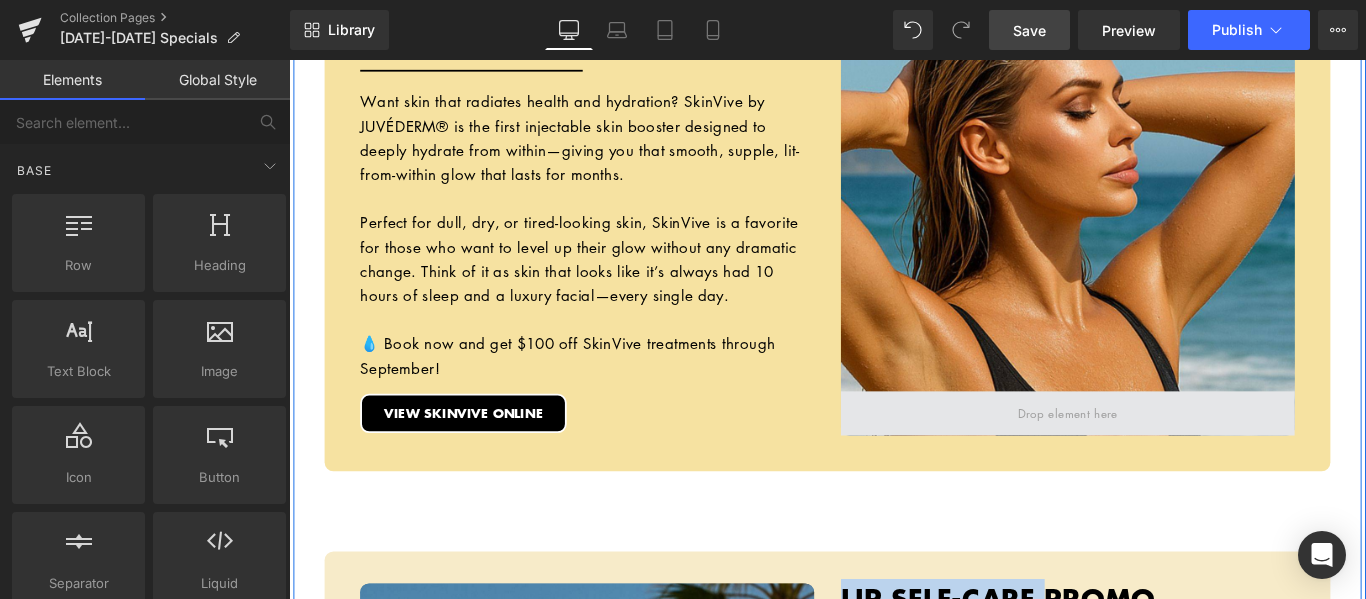 click at bounding box center (1164, 456) 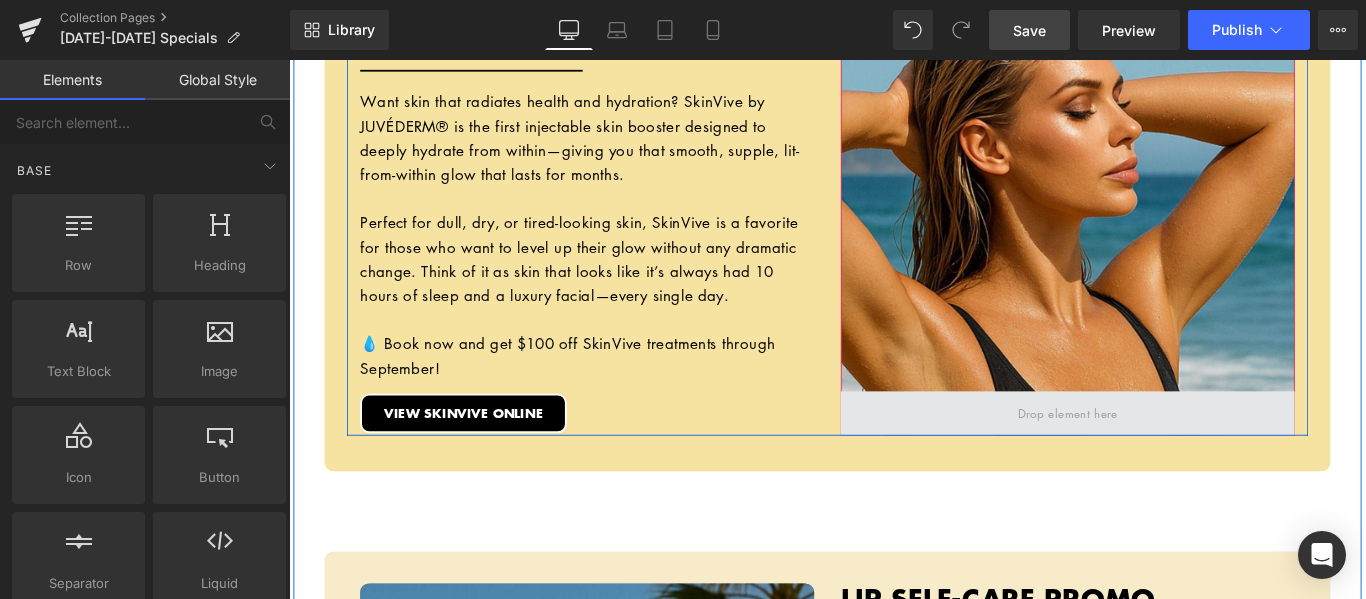 click at bounding box center [1164, 456] 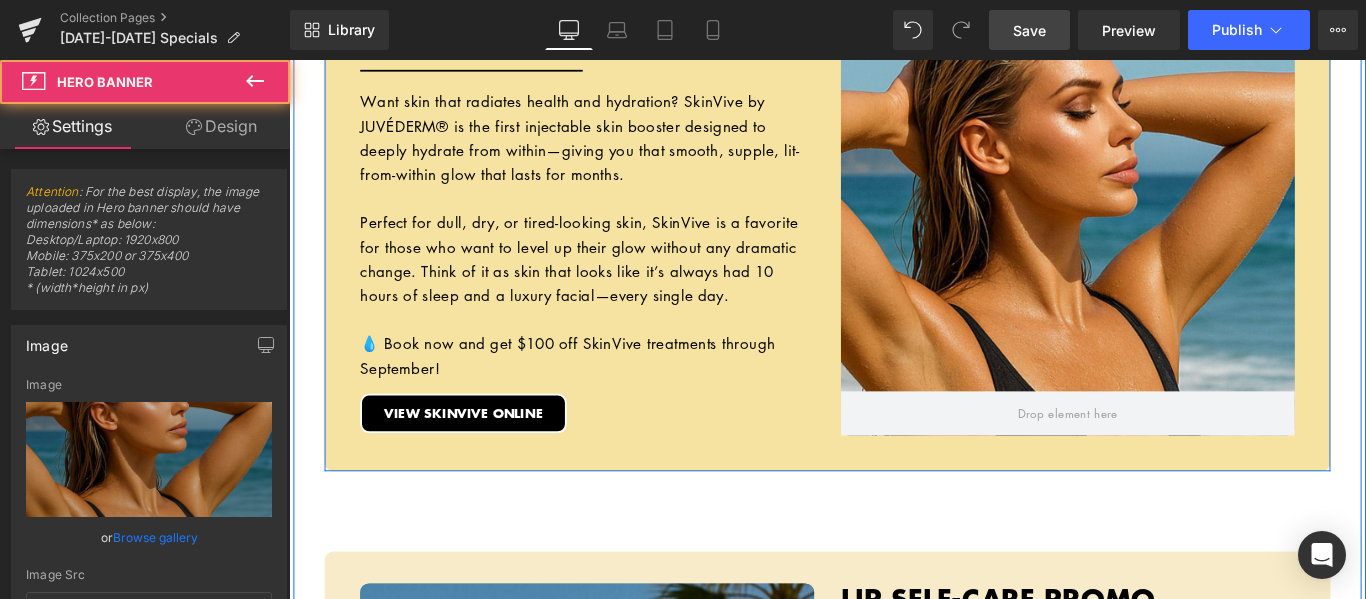 drag, startPoint x: 1169, startPoint y: 363, endPoint x: 1133, endPoint y: 512, distance: 153.28731 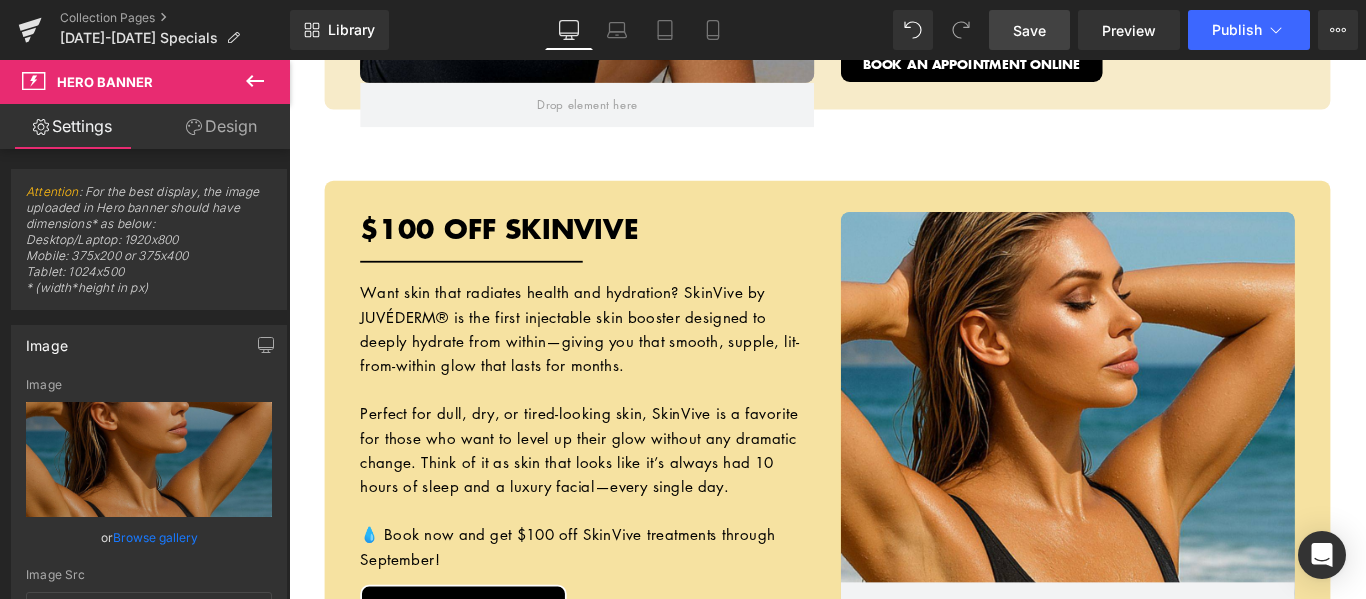scroll, scrollTop: 2786, scrollLeft: 0, axis: vertical 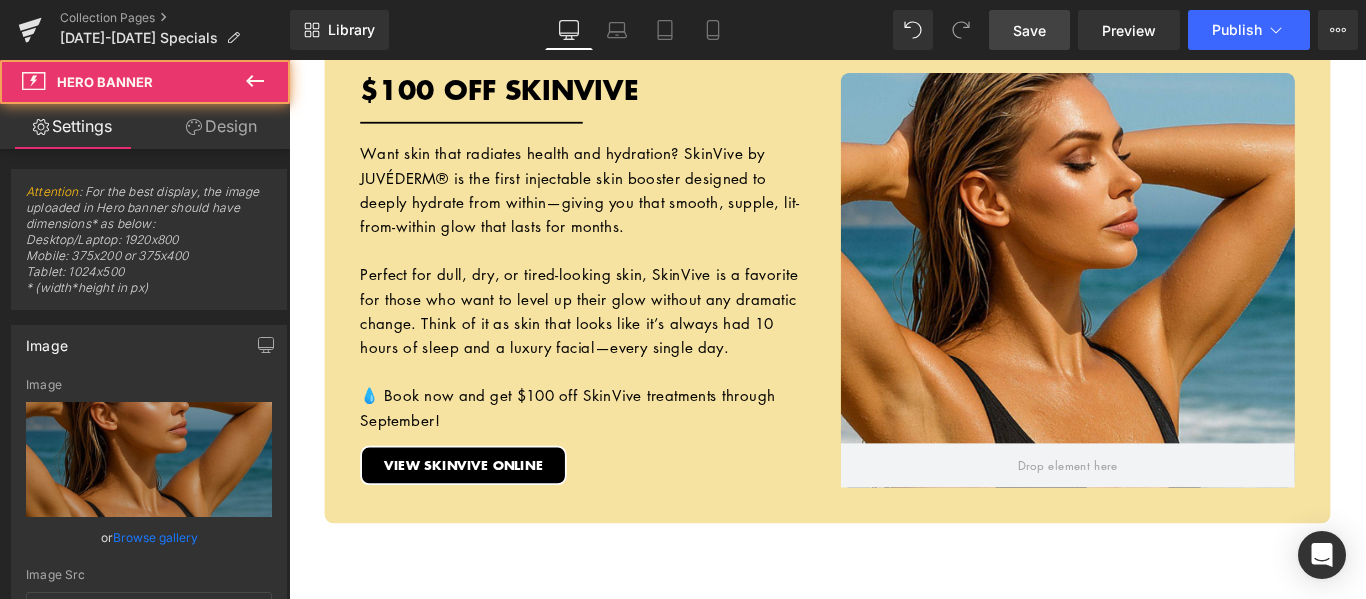 click at bounding box center [1164, 308] 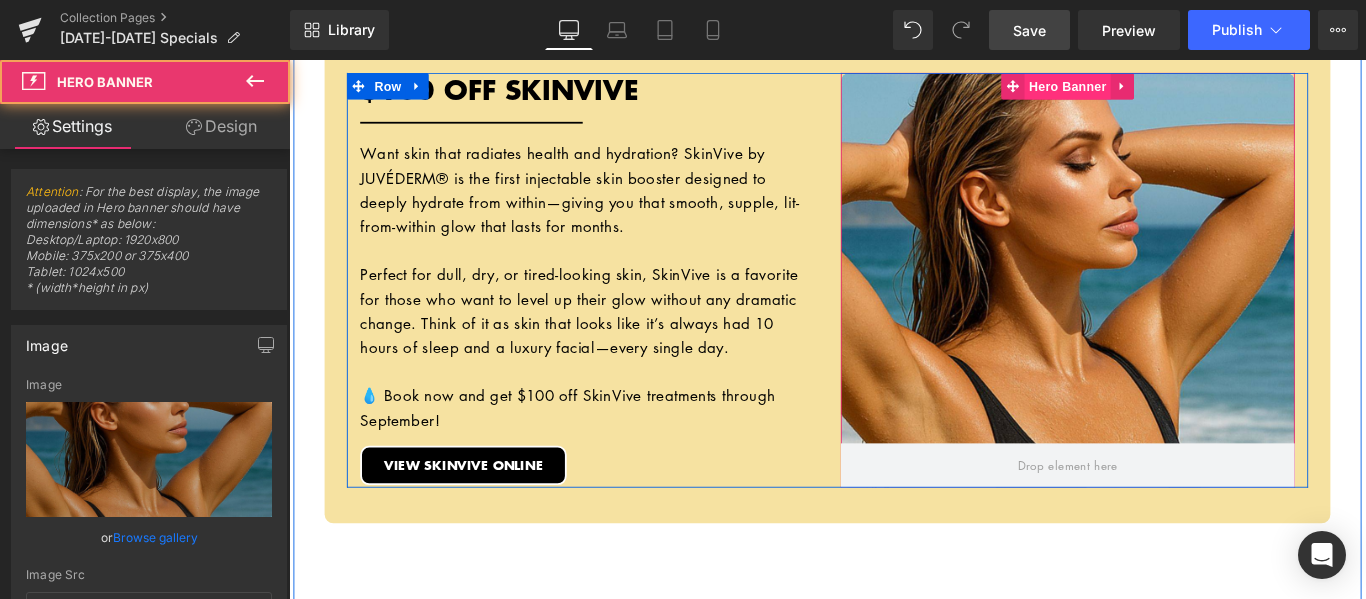 drag, startPoint x: 1183, startPoint y: 126, endPoint x: 1201, endPoint y: 82, distance: 47.539455 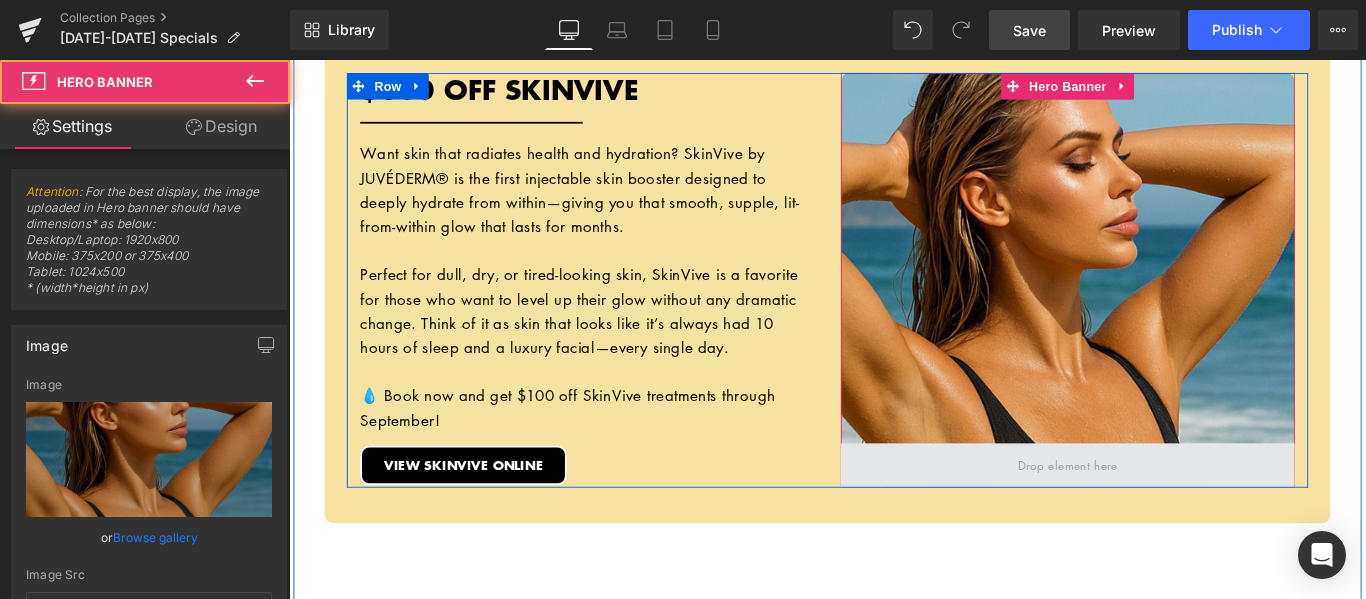 click at bounding box center [1164, 516] 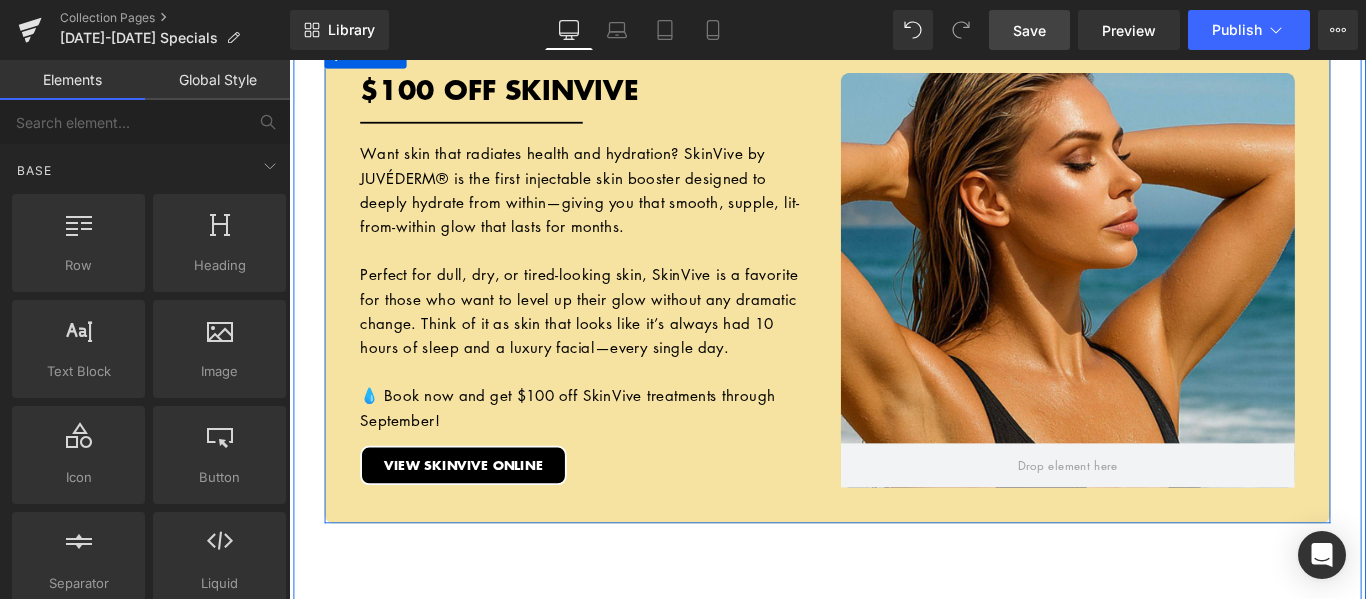 drag, startPoint x: 1143, startPoint y: 519, endPoint x: 1146, endPoint y: 563, distance: 44.102154 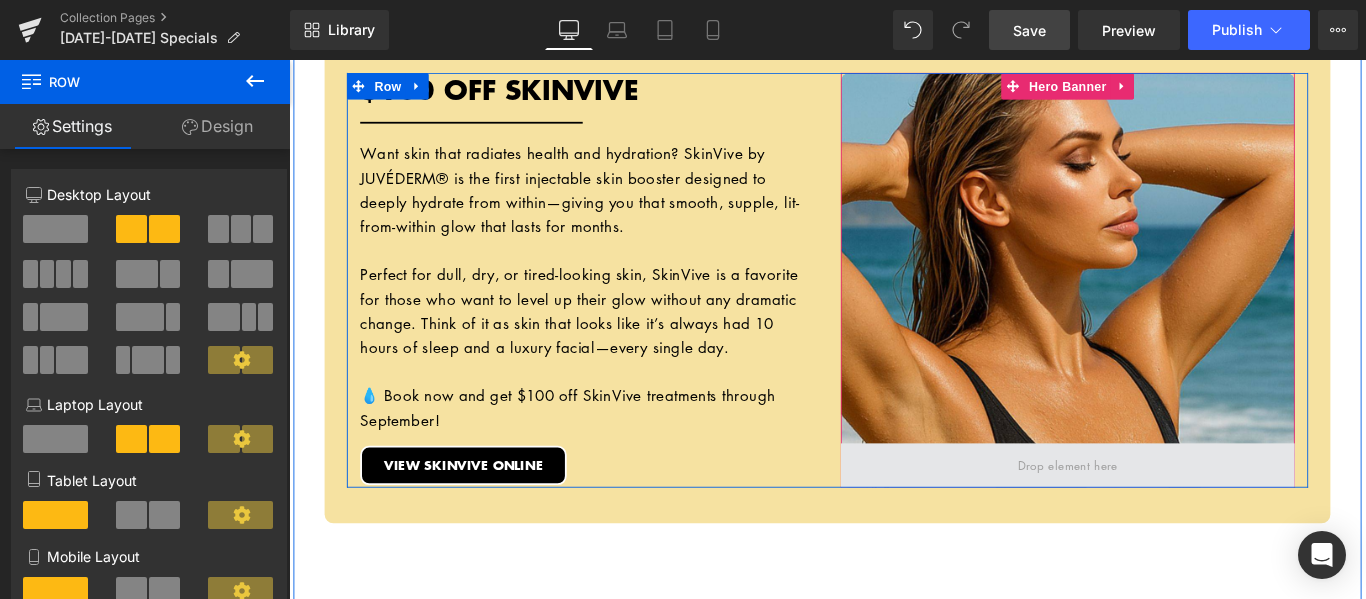 drag, startPoint x: 1149, startPoint y: 537, endPoint x: 1133, endPoint y: 492, distance: 47.759815 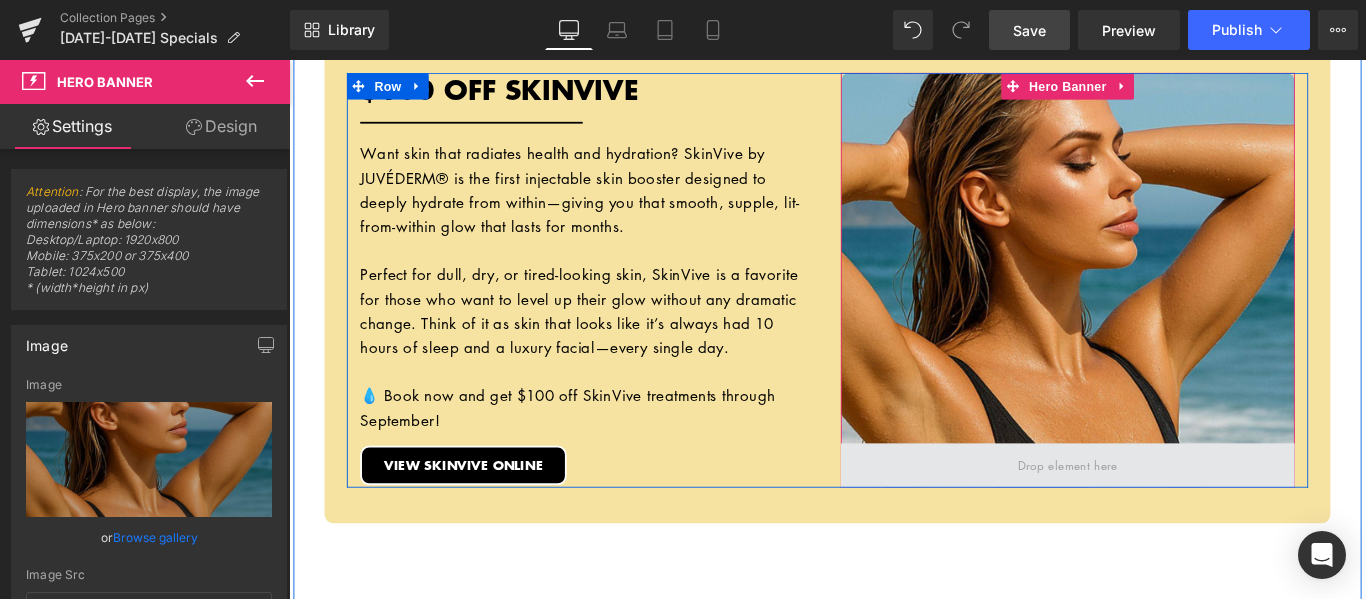 click at bounding box center (1164, 516) 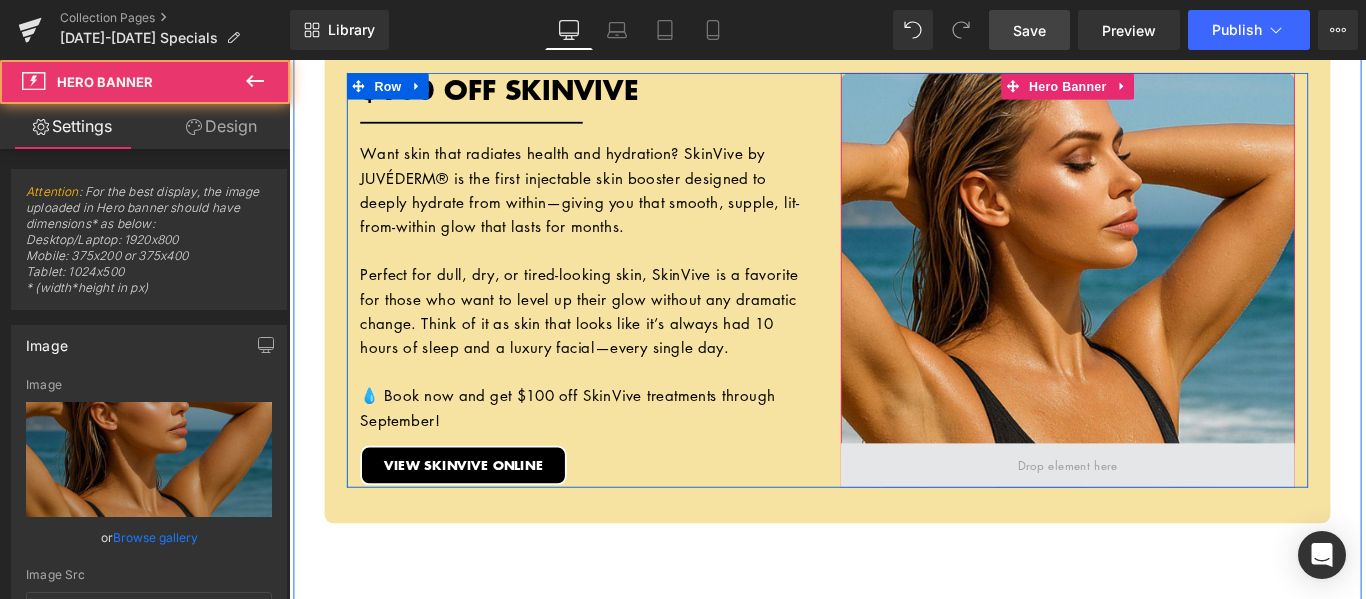 drag, startPoint x: 1129, startPoint y: 482, endPoint x: 1132, endPoint y: 520, distance: 38.118237 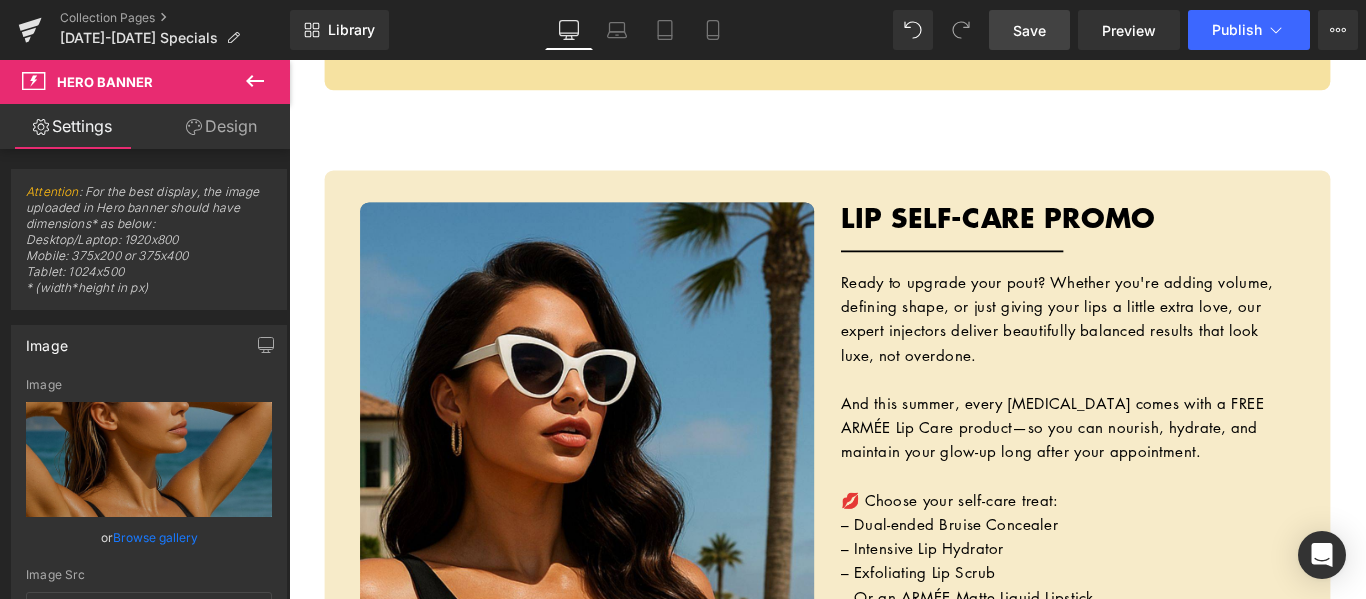 scroll, scrollTop: 3565, scrollLeft: 0, axis: vertical 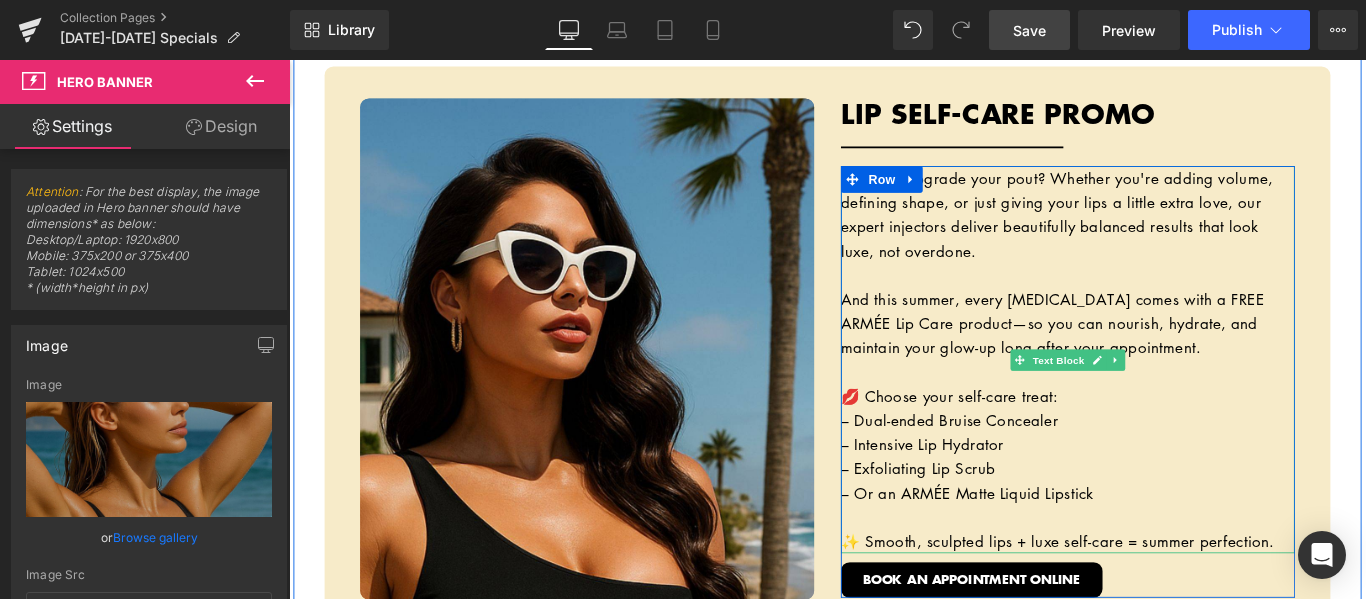 click on "Ready to upgrade your pout? Whether you're adding volume, defining shape, or just giving your lips a little extra love, our expert injectors deliver beautifully balanced results that look luxe, not overdone." at bounding box center (1164, 233) 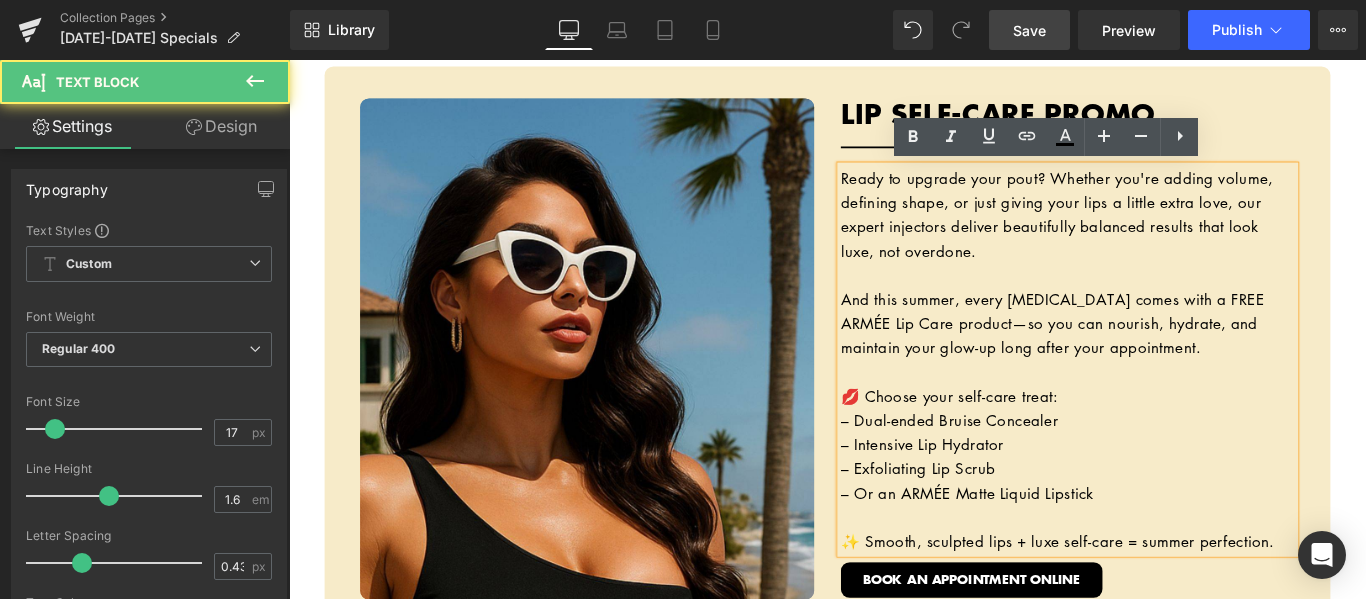 click on "Ready to upgrade your pout? Whether you're adding volume, defining shape, or just giving your lips a little extra love, our expert injectors deliver beautifully balanced results that look luxe, not overdone." at bounding box center (1151, 233) 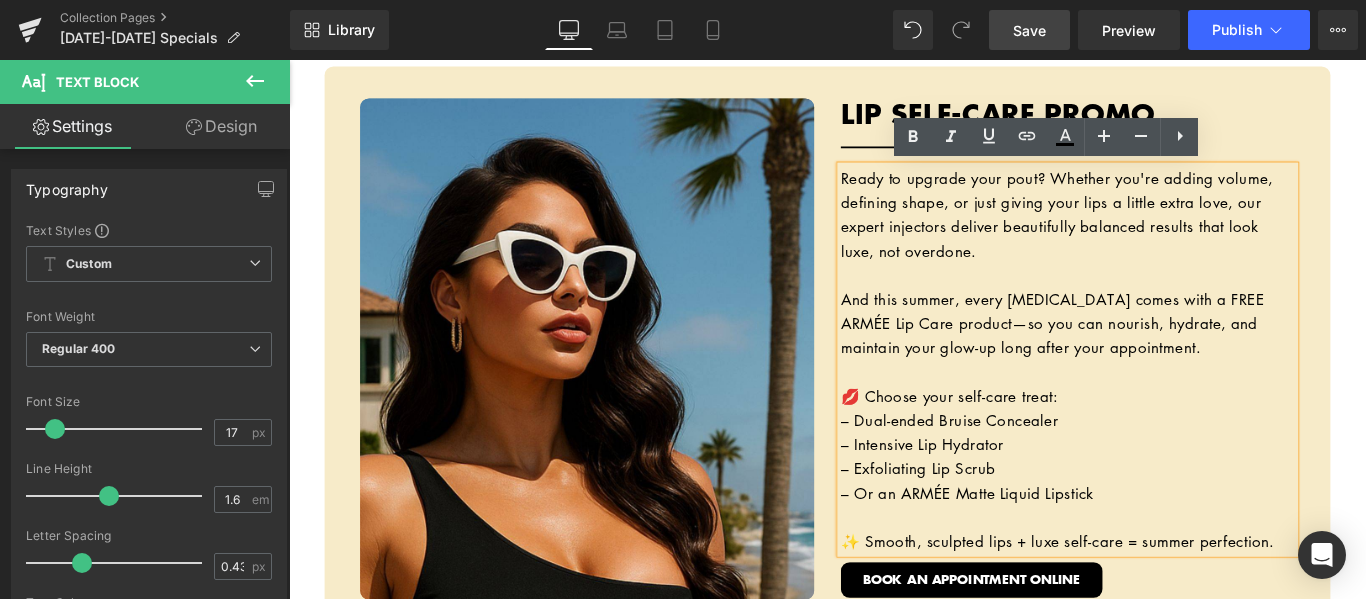 type 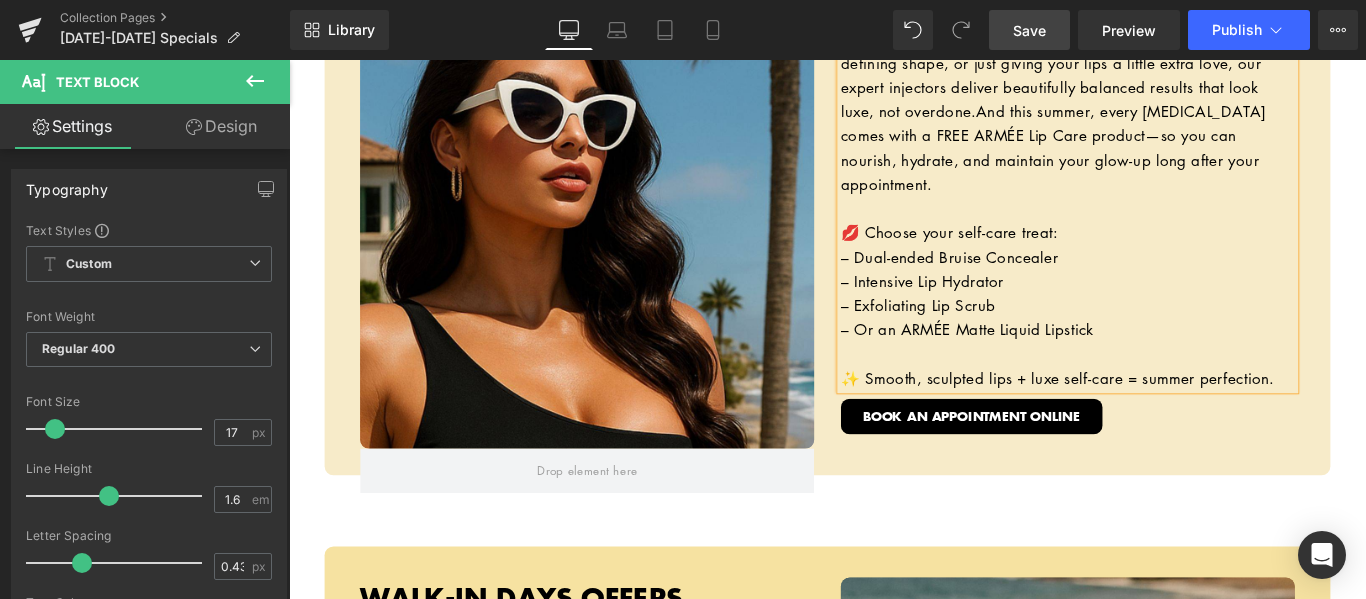 scroll, scrollTop: 3715, scrollLeft: 0, axis: vertical 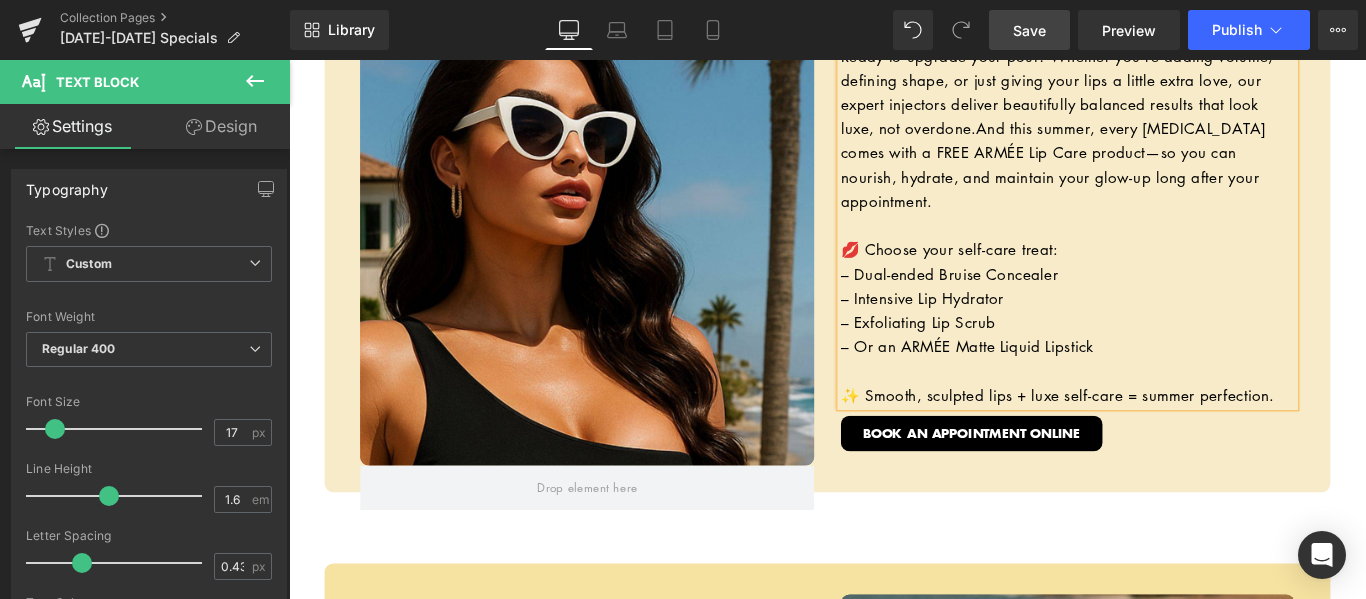 click on "Save" at bounding box center (1029, 30) 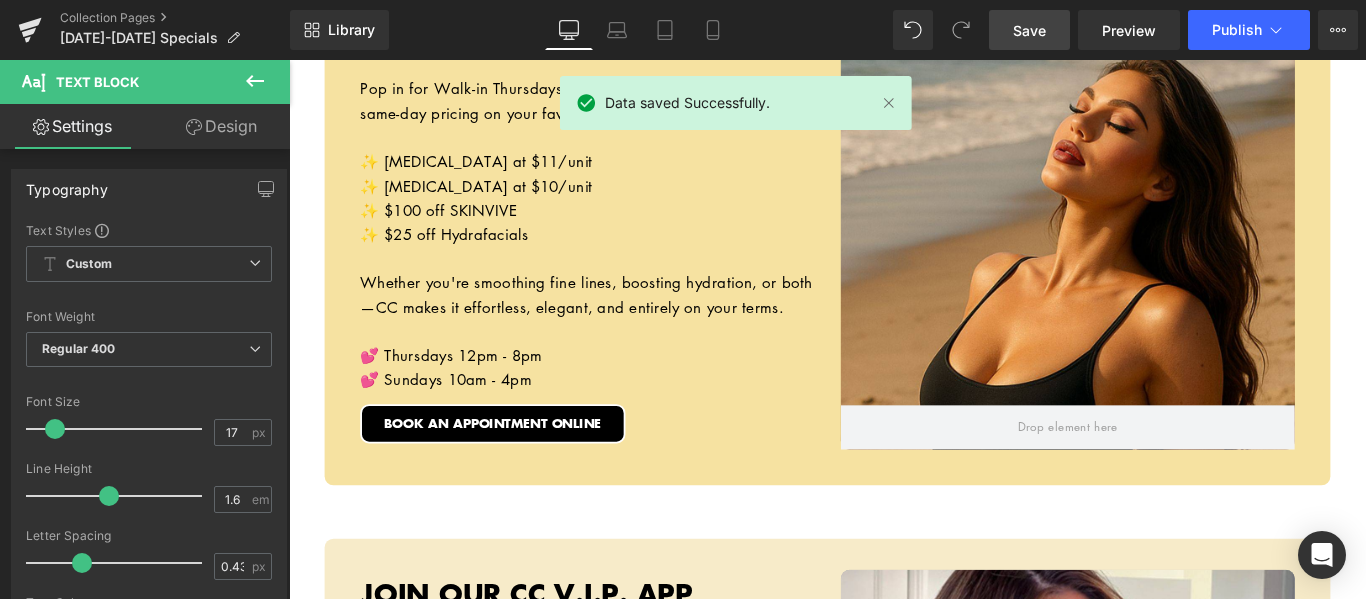 scroll, scrollTop: 4358, scrollLeft: 0, axis: vertical 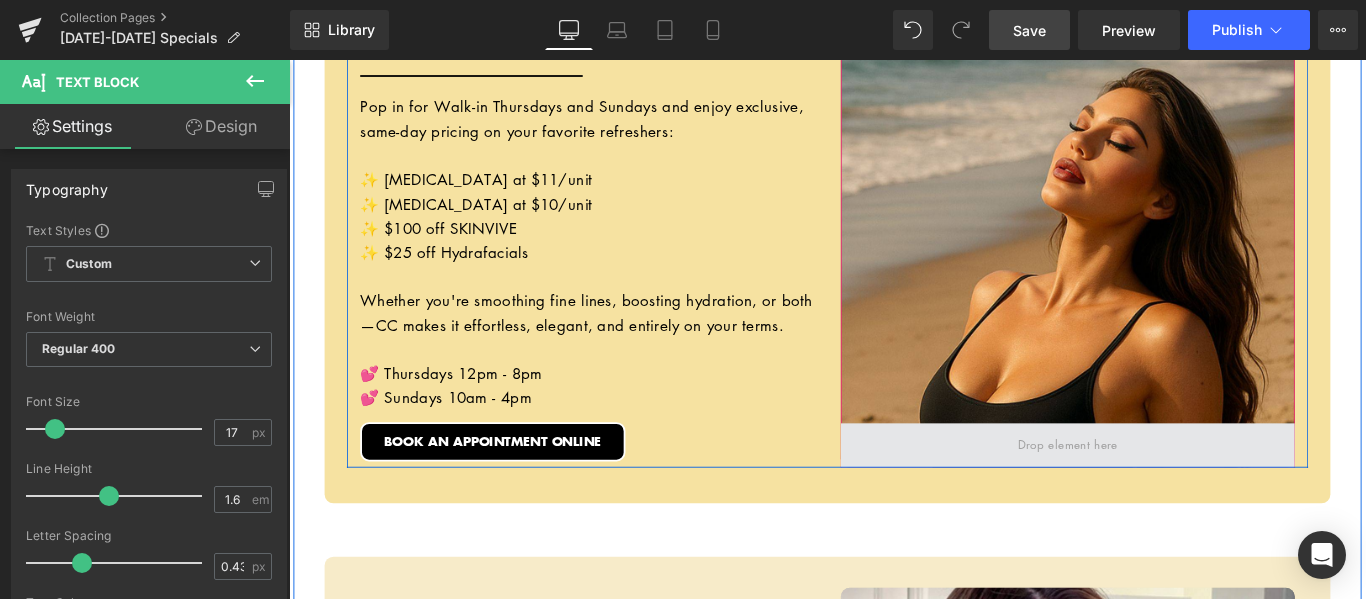 click at bounding box center [1164, 492] 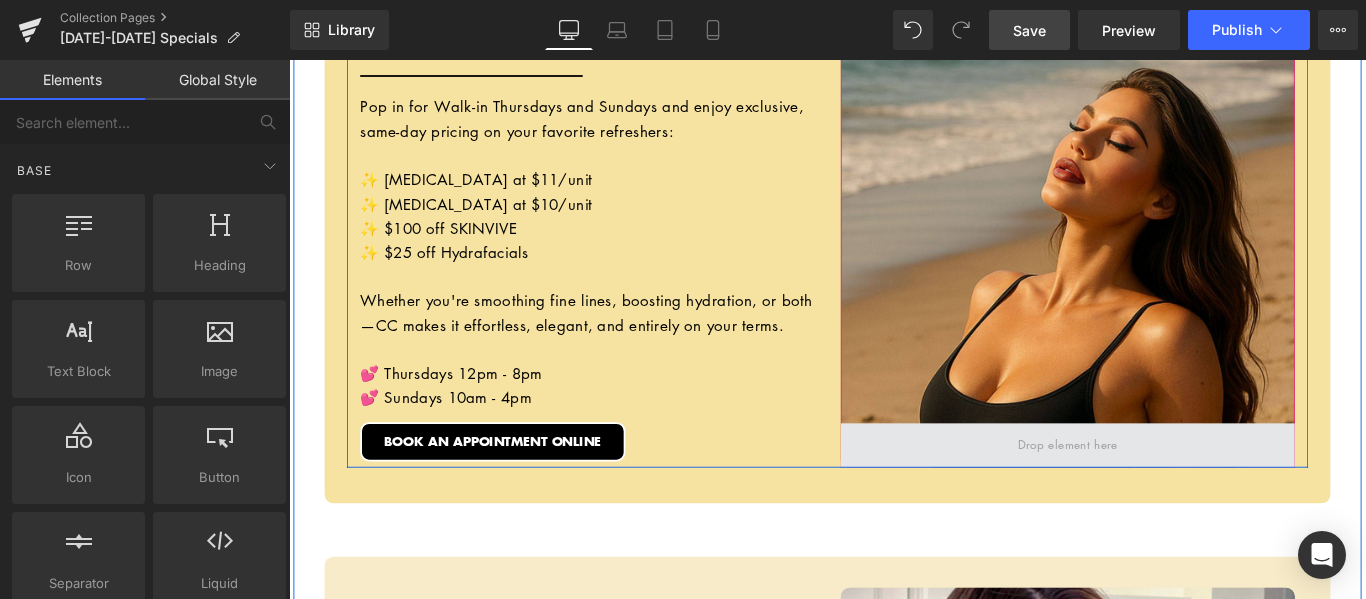 drag, startPoint x: 1141, startPoint y: 449, endPoint x: 1142, endPoint y: 482, distance: 33.01515 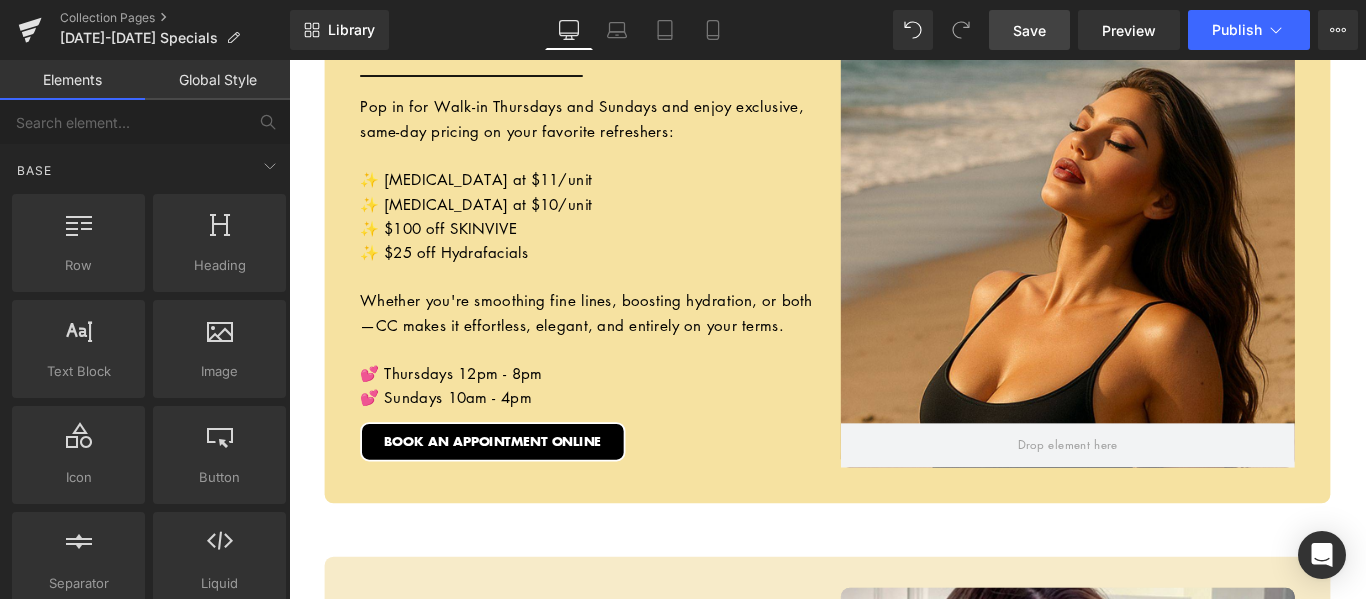 click on "Library Desktop Desktop Laptop Tablet Mobile Save Preview Publish Scheduled View Live Page View with current Template Save Template to Library Schedule Publish  Optimize  Publish Settings Shortcuts  Your page can’t be published   You've reached the maximum number of published pages on your plan  (0/0).  You need to upgrade your plan or unpublish all your pages to get 1 publish slot.   Unpublish pages   Upgrade plan" at bounding box center [828, 30] 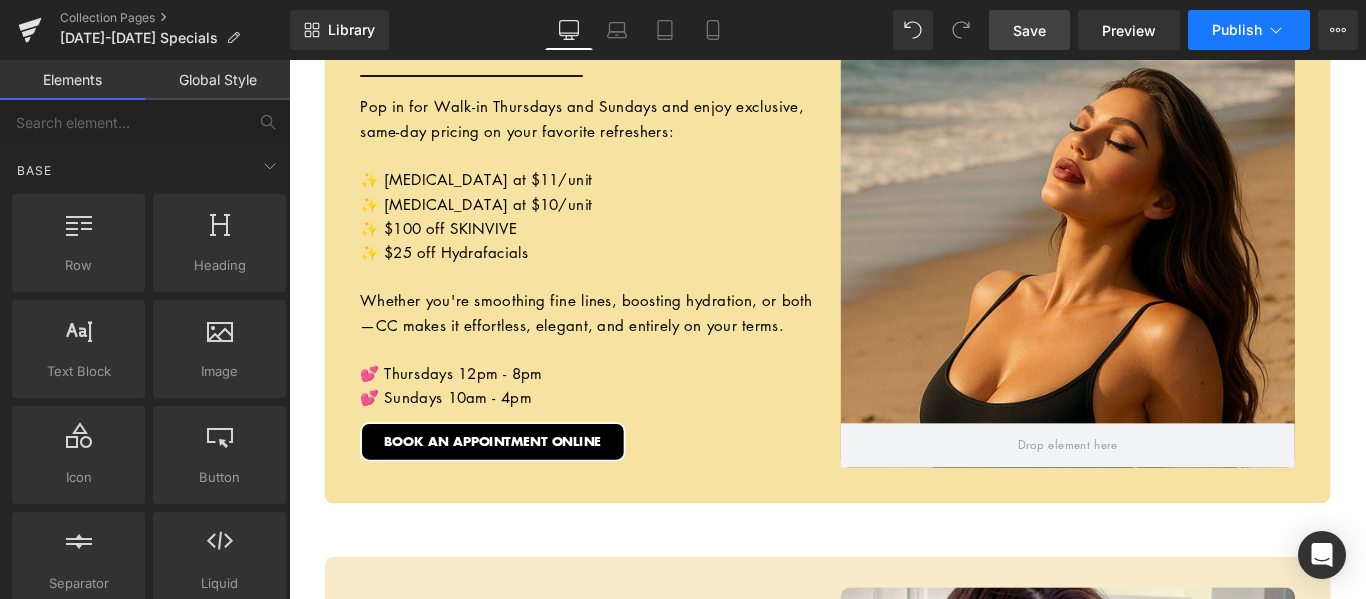 click on "Publish" at bounding box center [1237, 30] 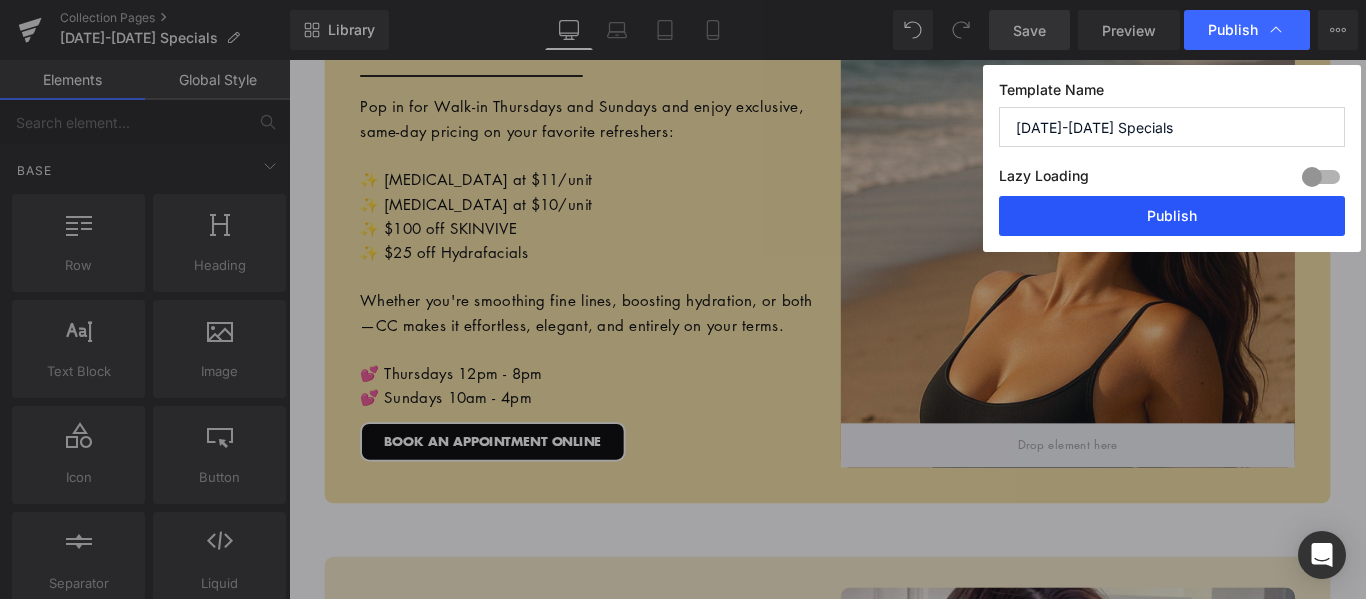 click on "Publish" at bounding box center [1172, 216] 